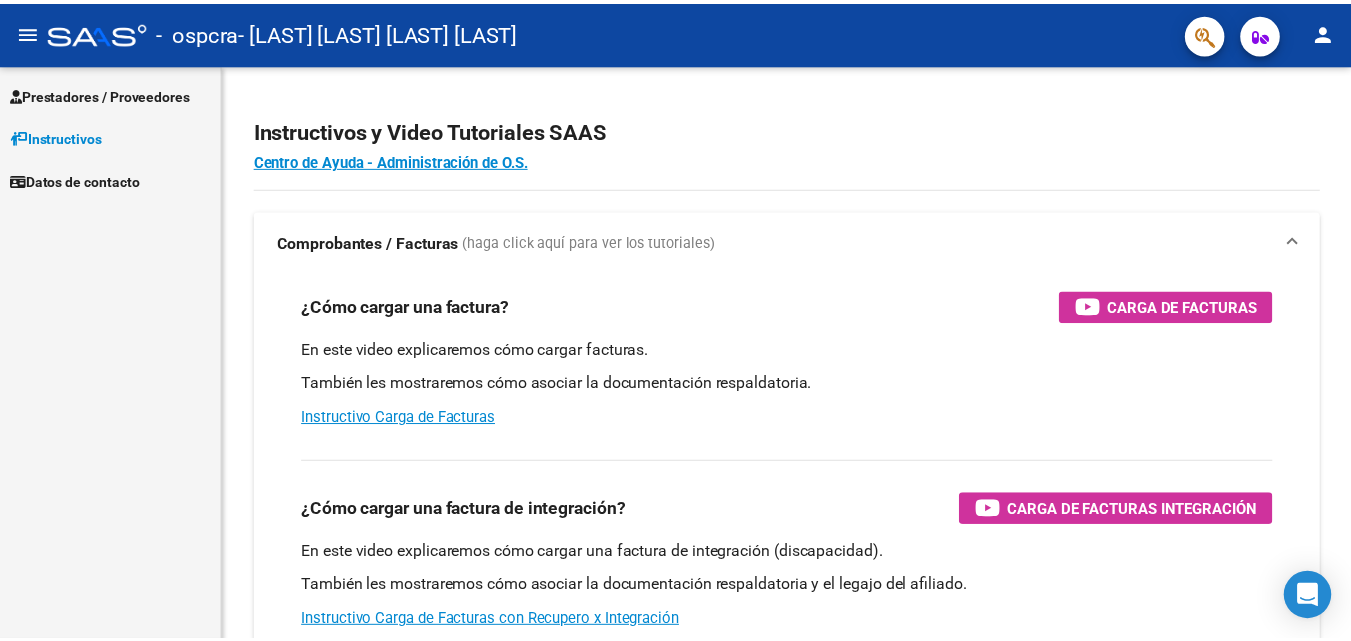 scroll, scrollTop: 0, scrollLeft: 0, axis: both 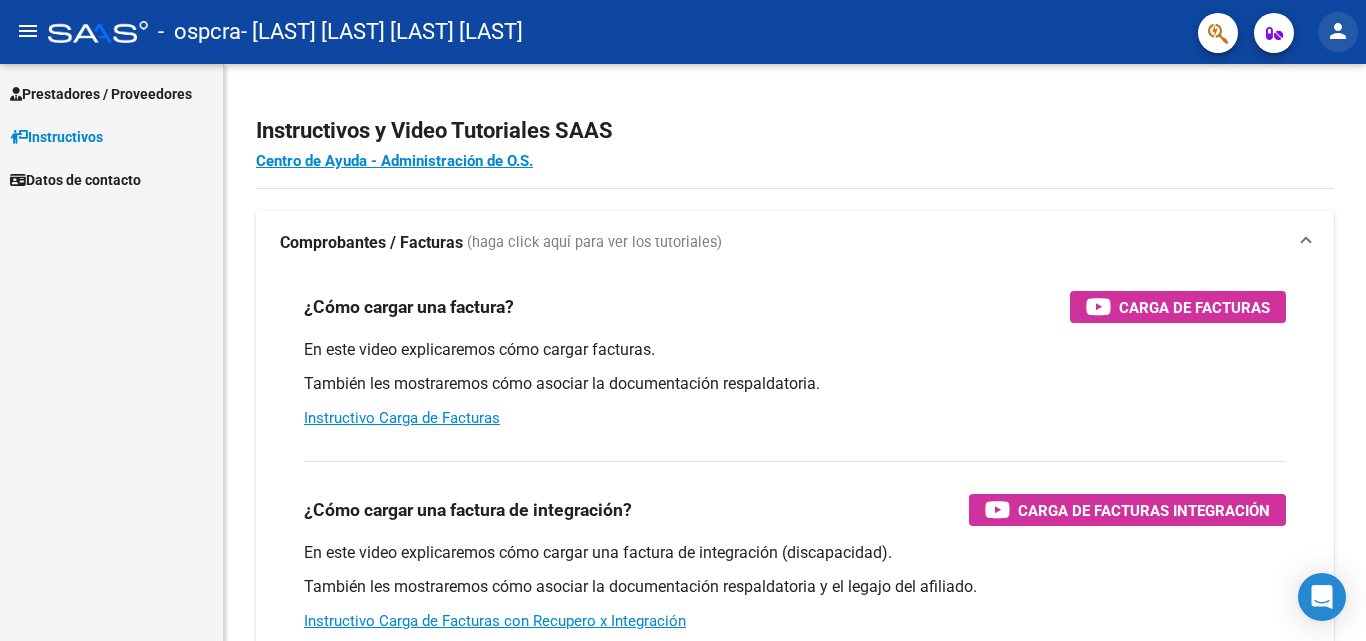 click on "person" 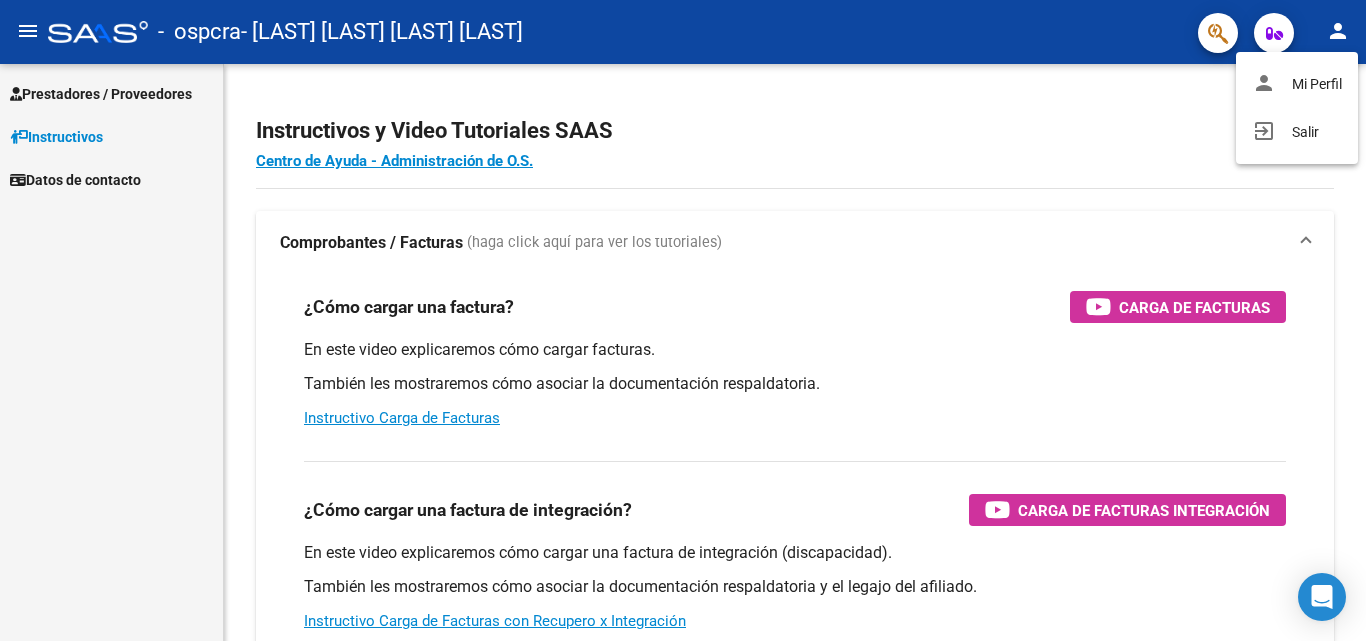 click at bounding box center [683, 320] 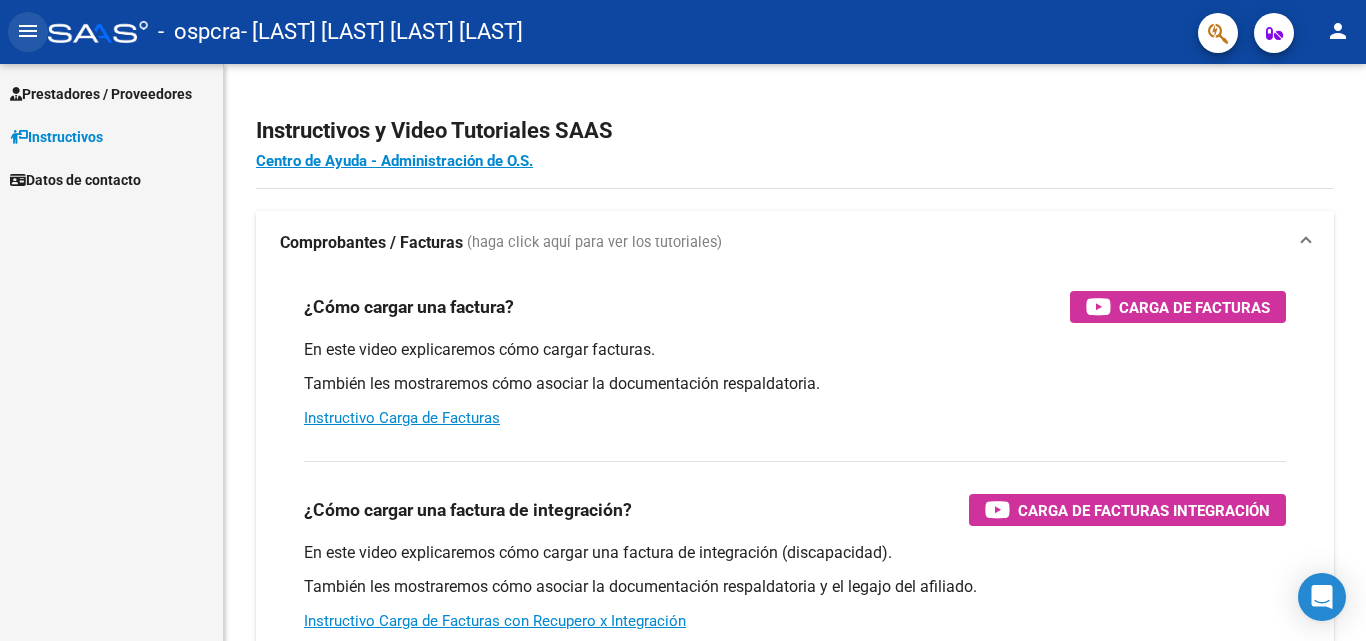 click on "menu" 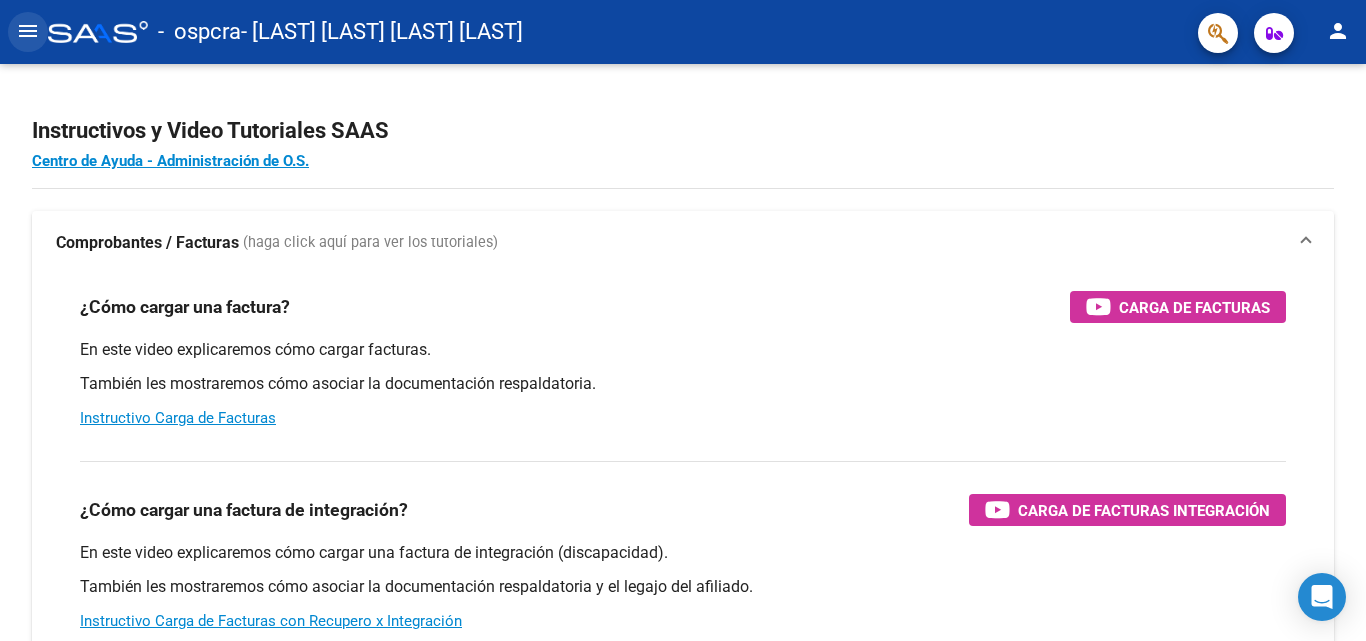 click on "menu" 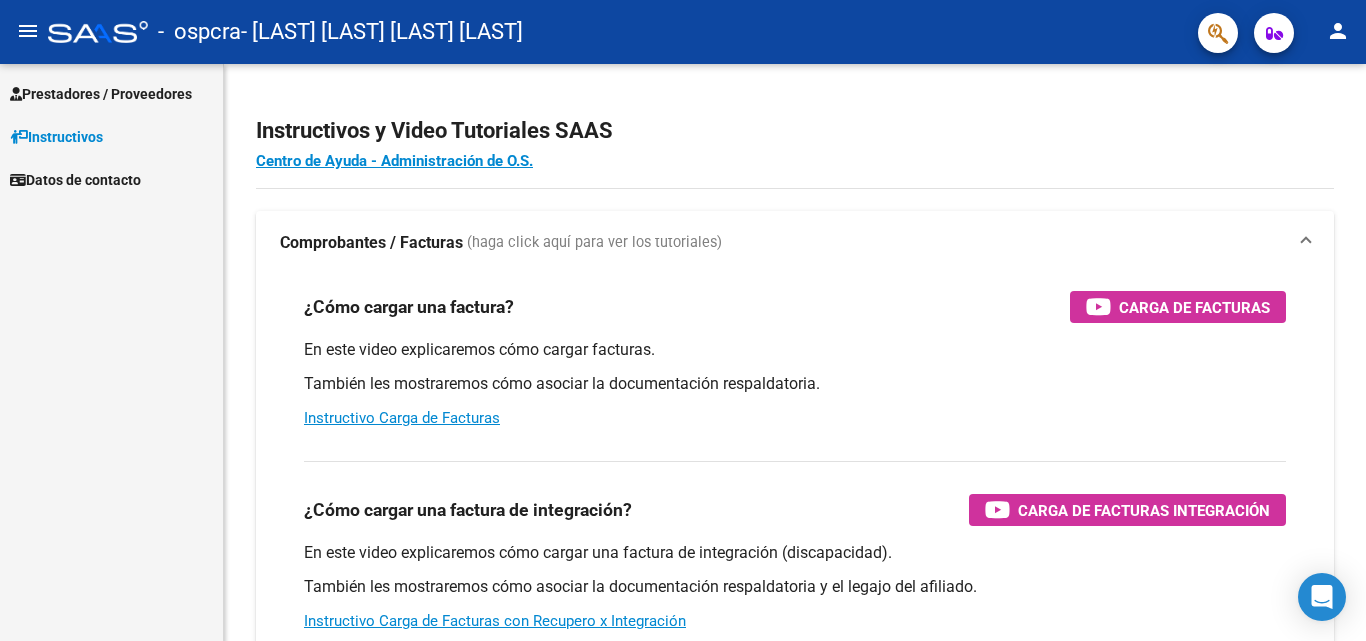 click on "person" 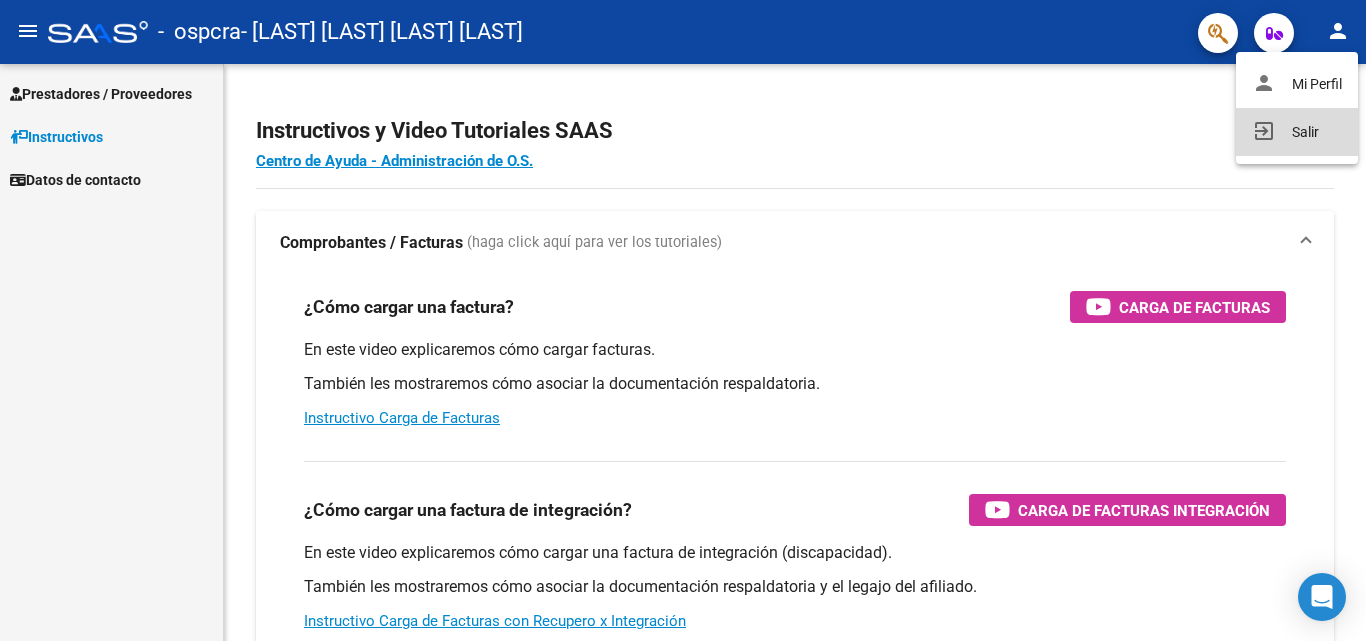 click on "exit_to_app  Salir" at bounding box center [1297, 132] 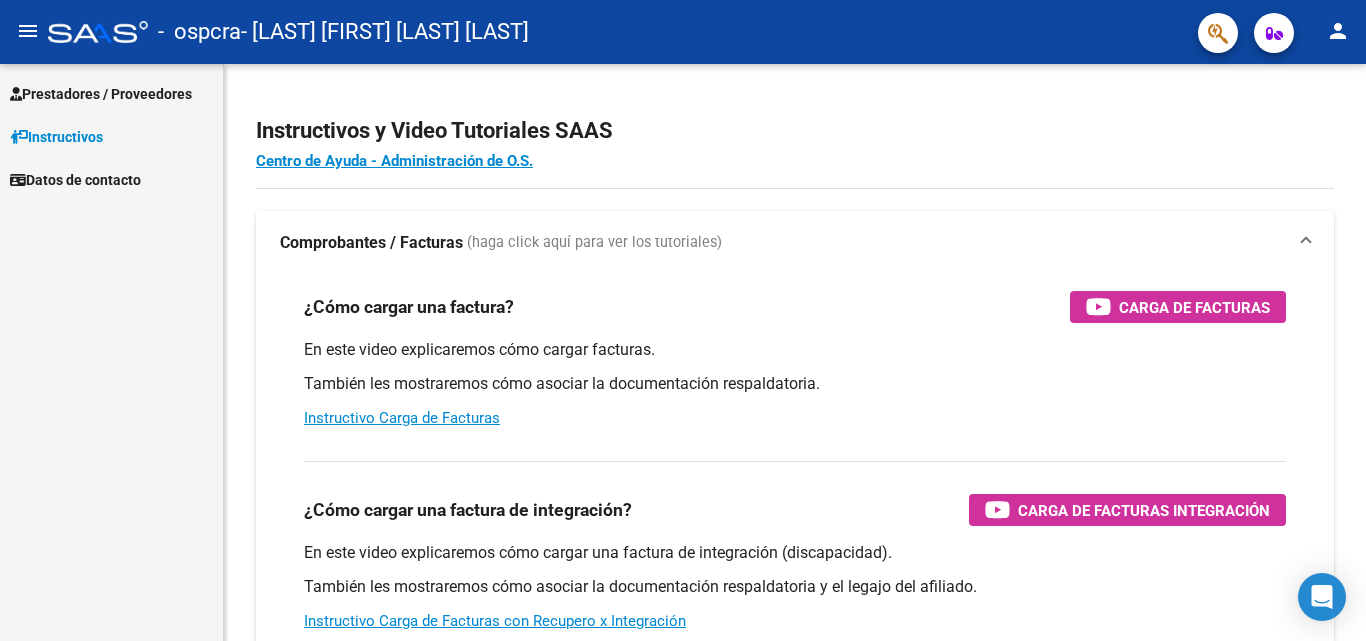 scroll, scrollTop: 0, scrollLeft: 0, axis: both 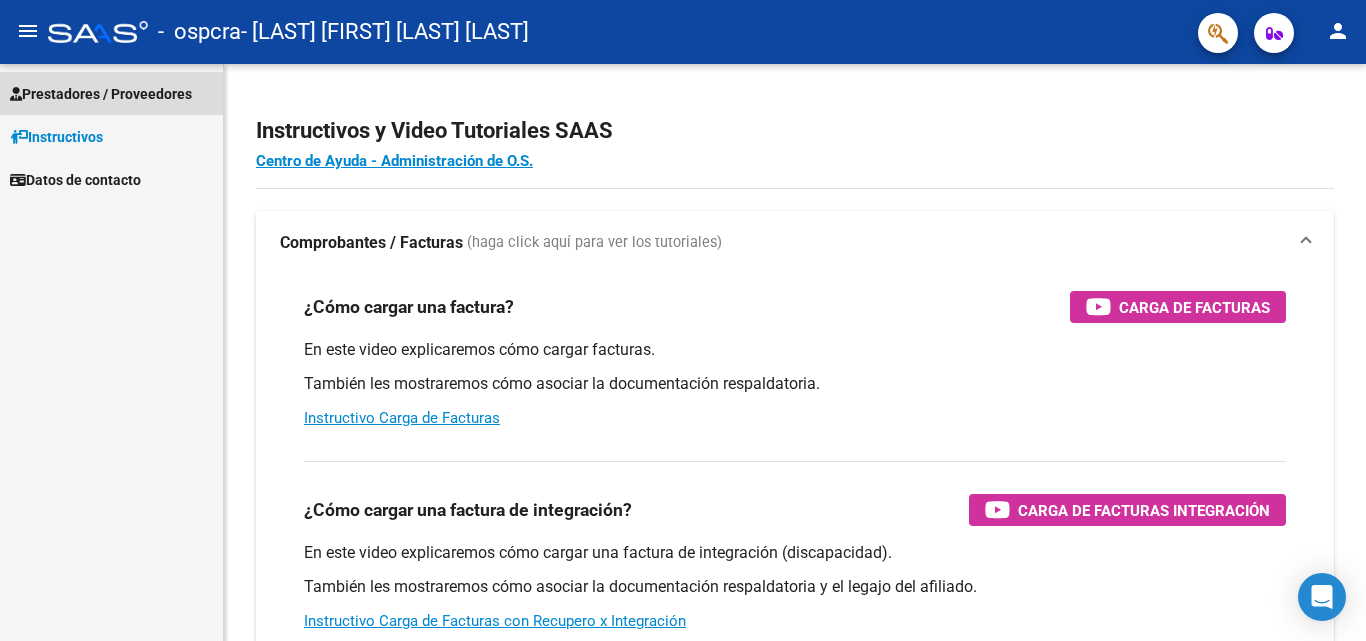 click on "Prestadores / Proveedores" at bounding box center (101, 94) 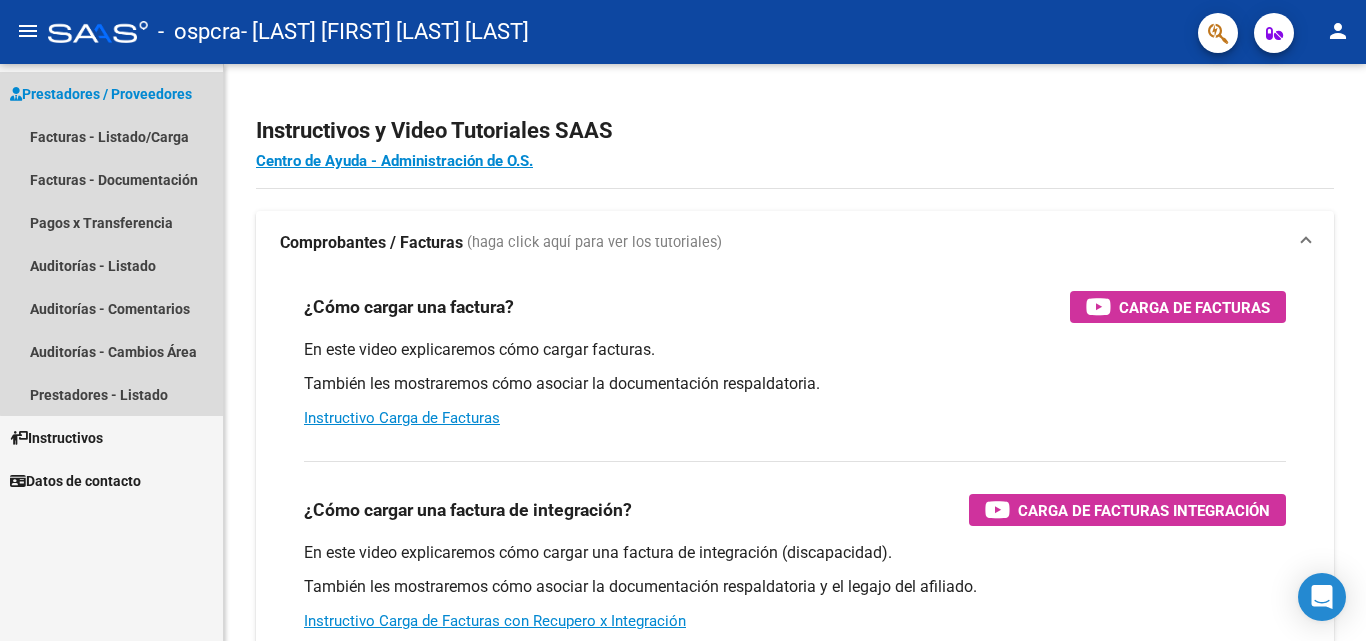 click on "Prestadores / Proveedores" at bounding box center (101, 94) 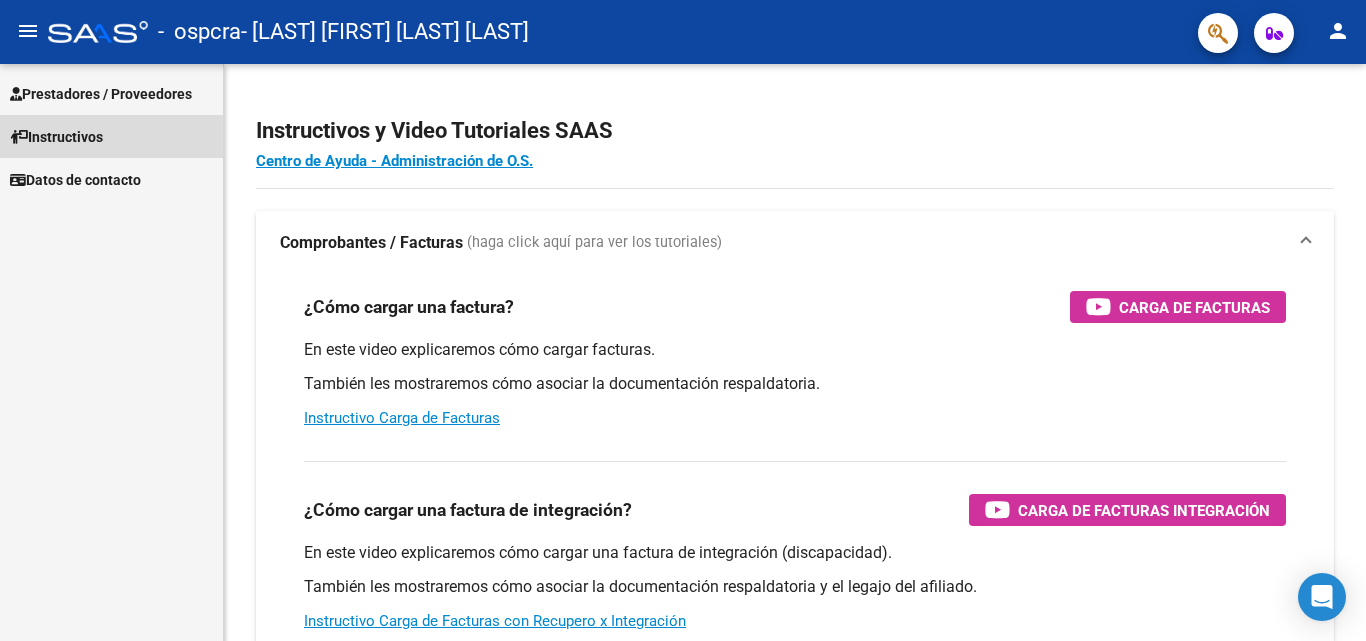 click on "Instructivos" at bounding box center [56, 137] 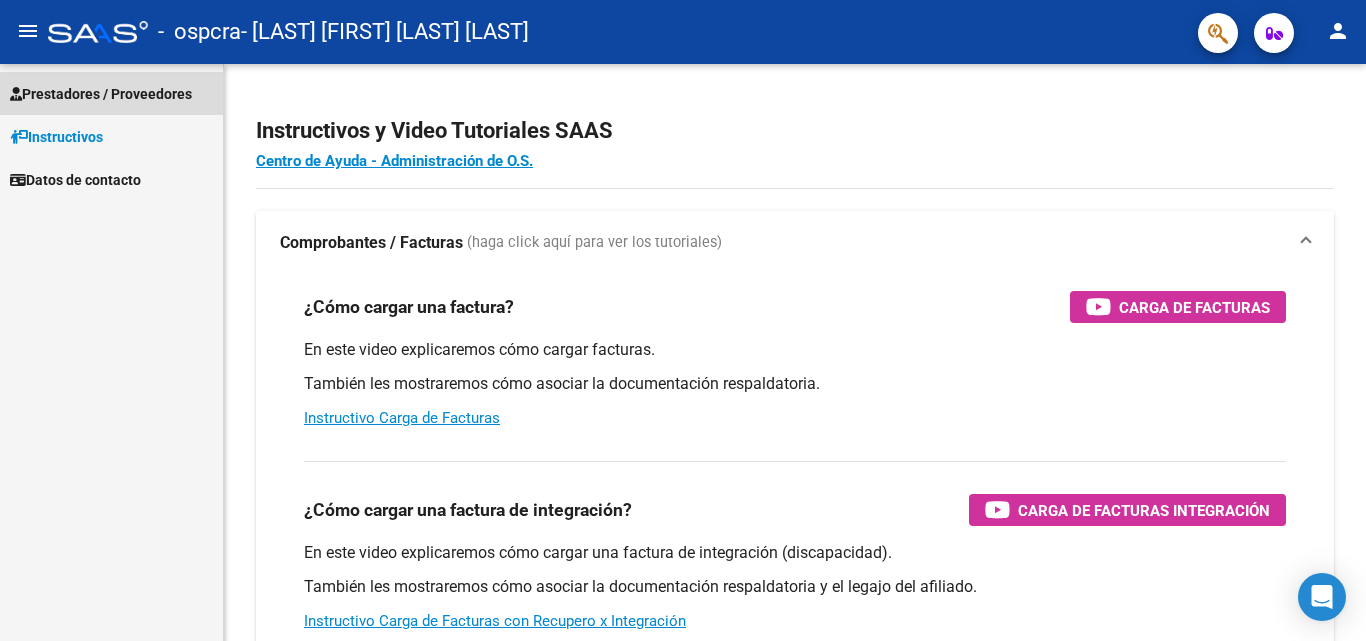 click on "Prestadores / Proveedores" at bounding box center (101, 94) 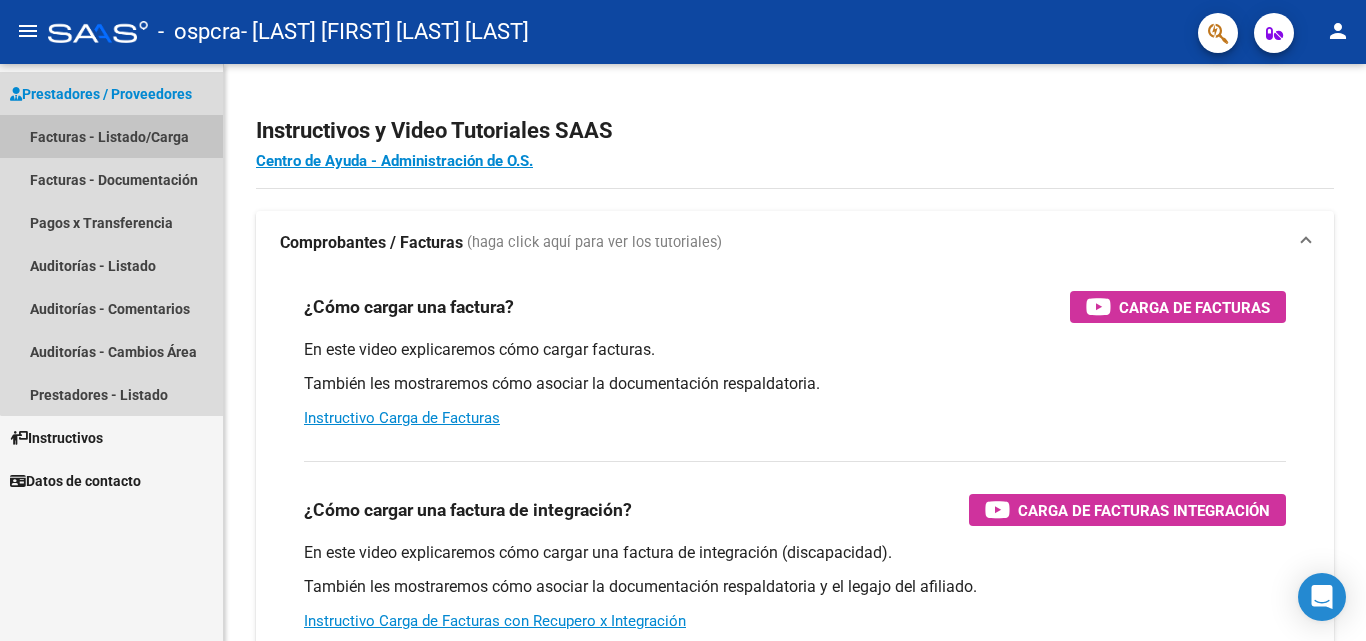 click on "Facturas - Listado/Carga" at bounding box center (111, 136) 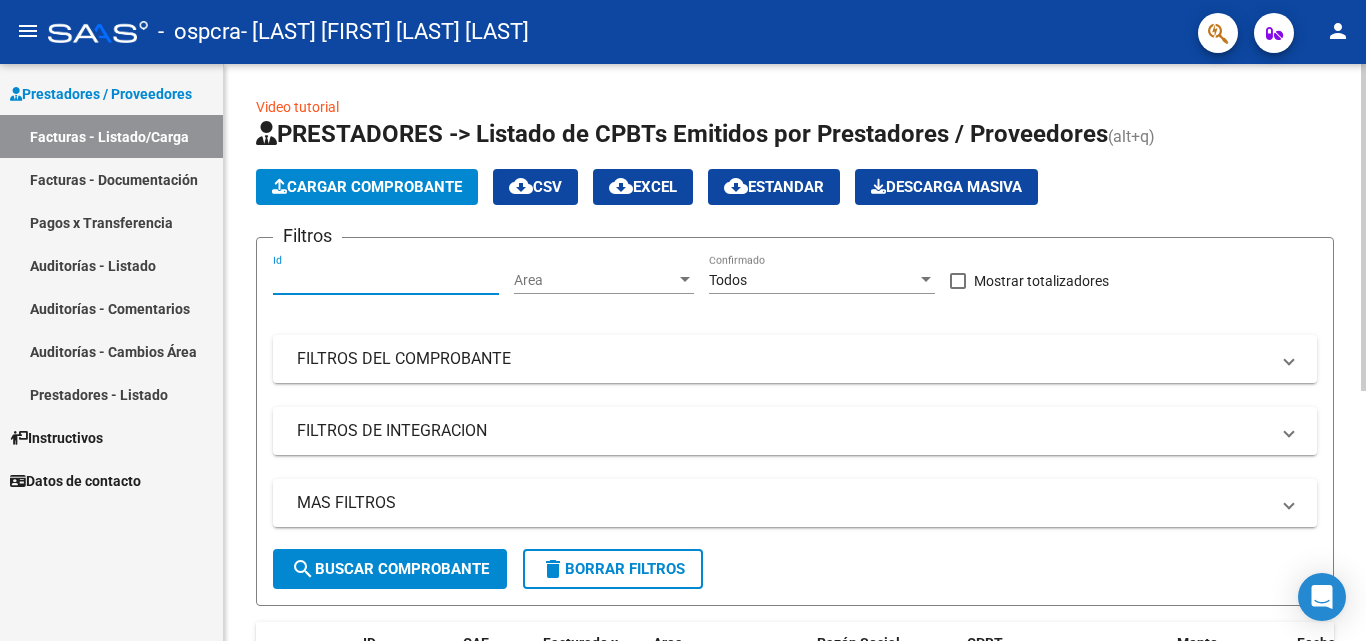 click on "Id" at bounding box center (386, 280) 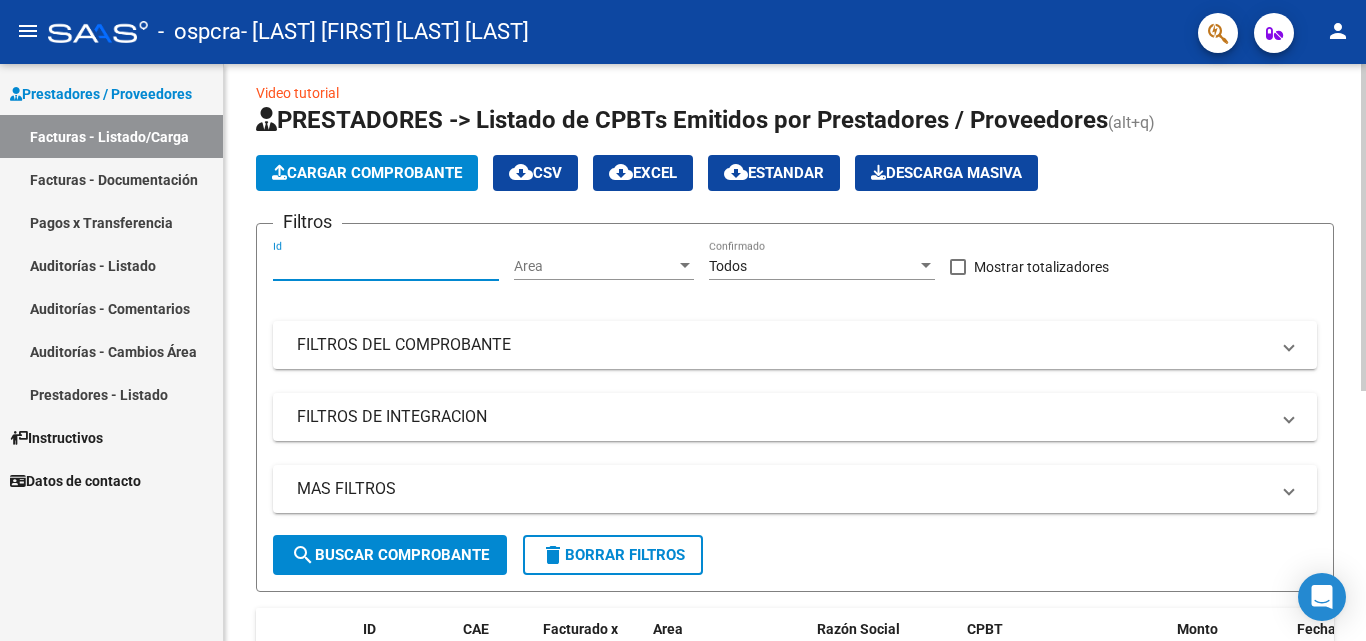 scroll, scrollTop: 0, scrollLeft: 0, axis: both 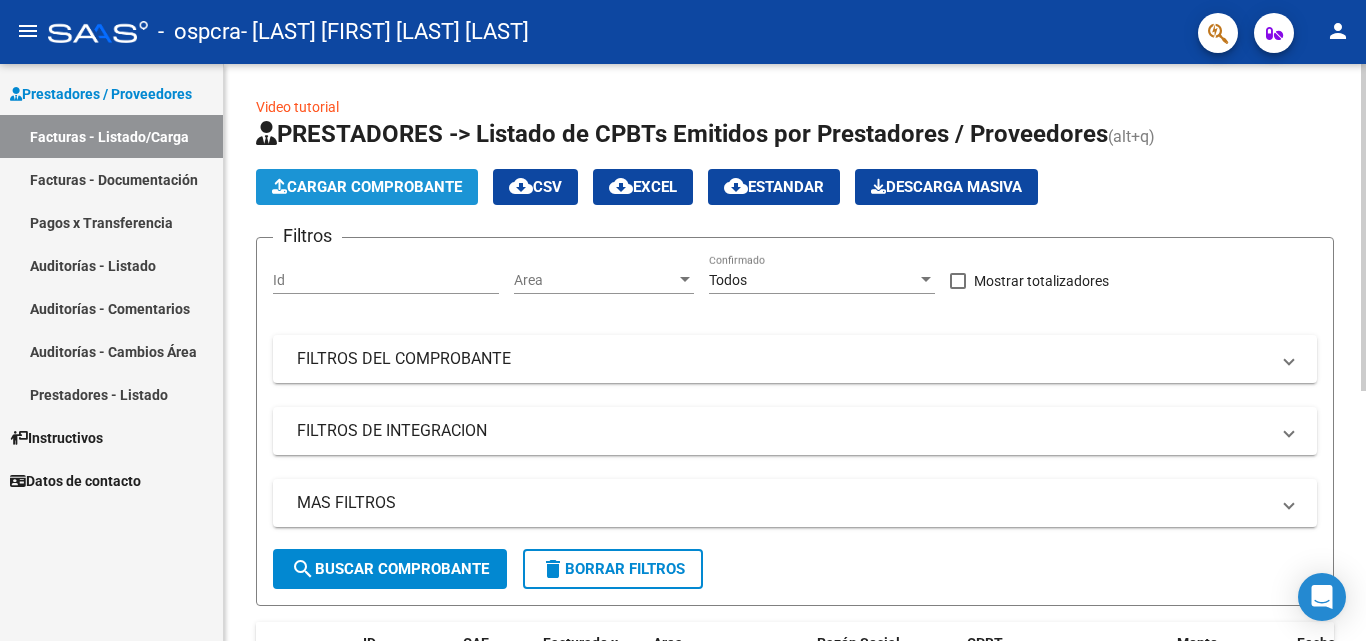 click on "Cargar Comprobante" 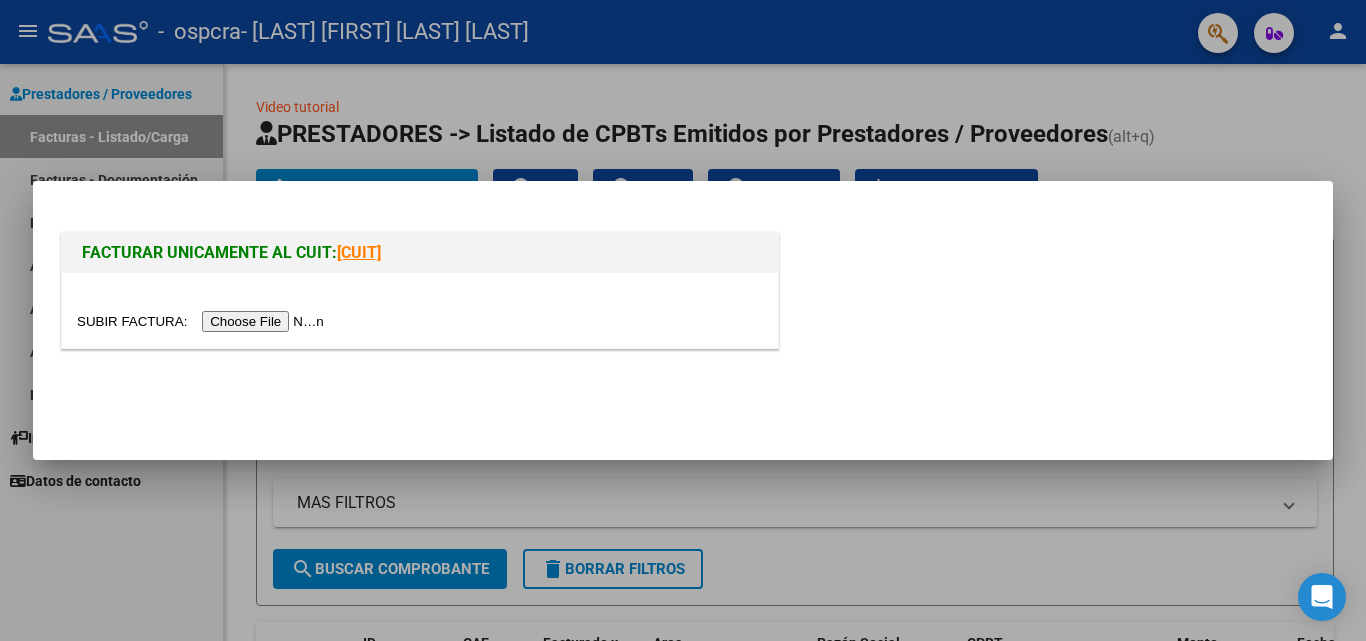 click at bounding box center [203, 321] 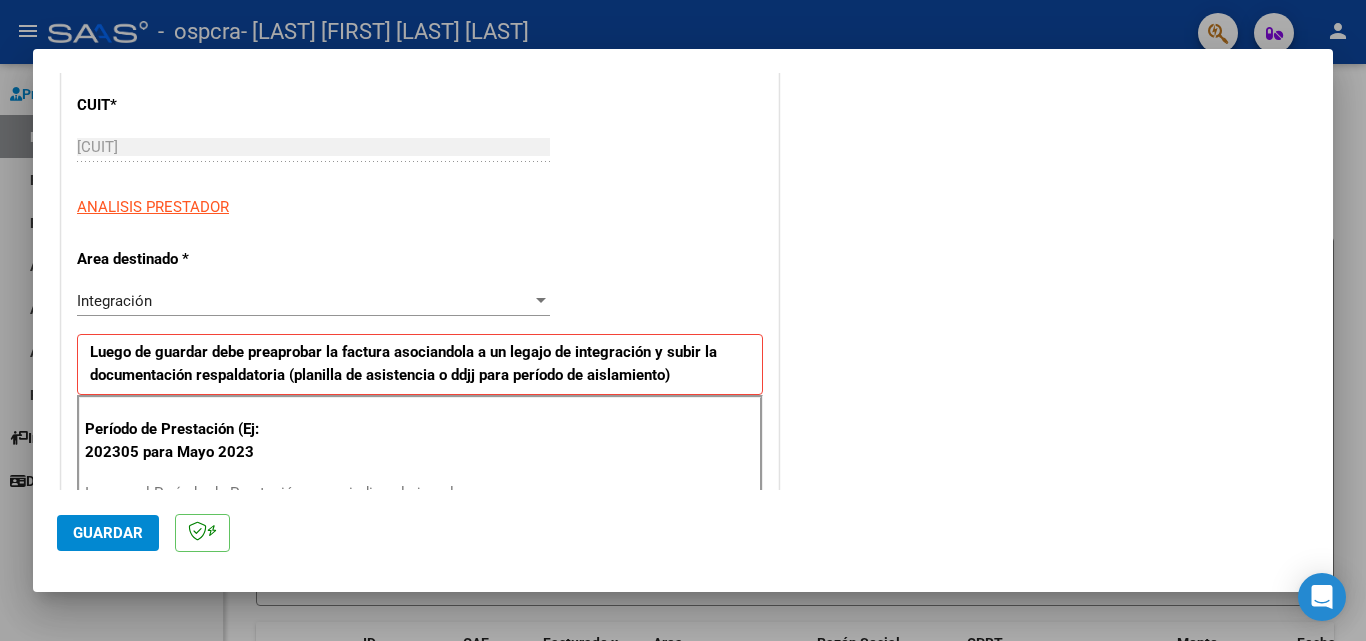 scroll, scrollTop: 261, scrollLeft: 0, axis: vertical 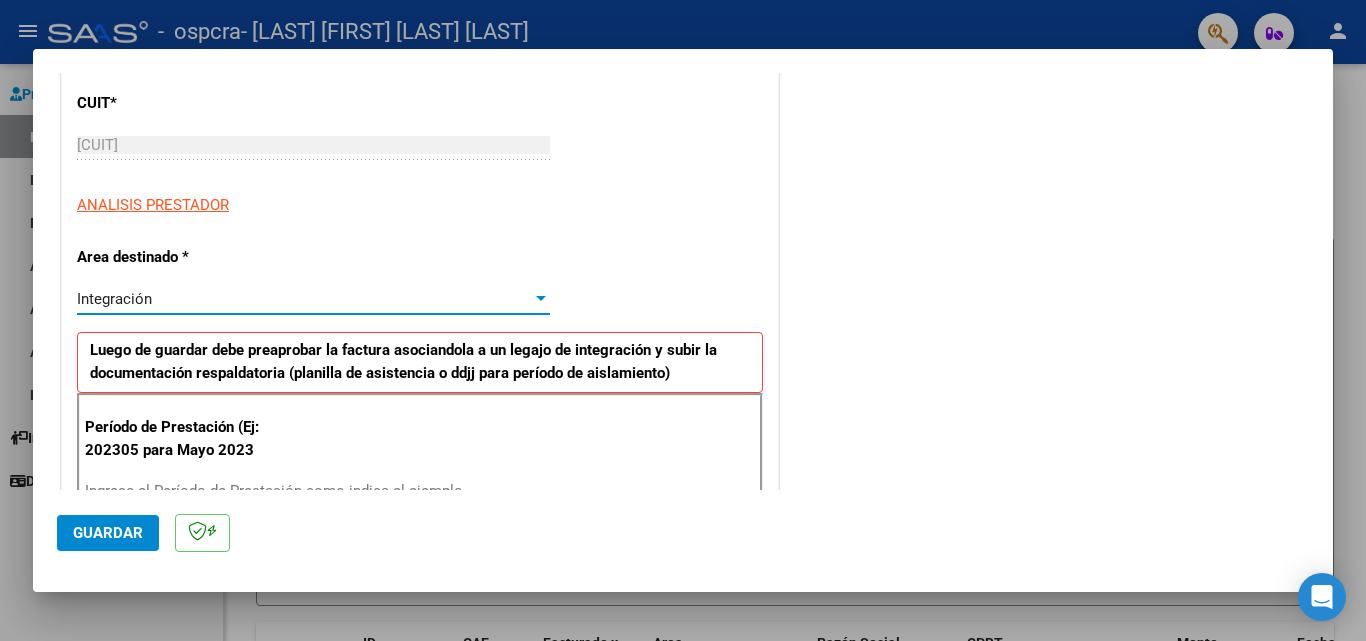 click on "Integración" at bounding box center [304, 299] 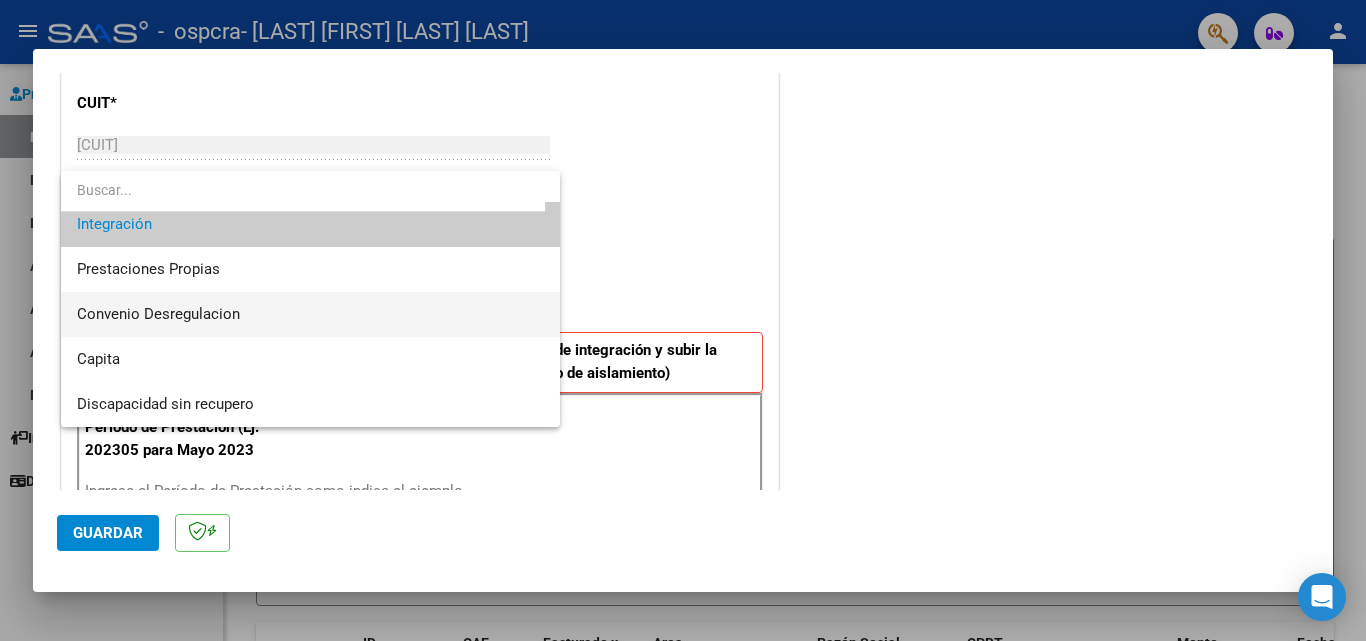 scroll, scrollTop: 0, scrollLeft: 0, axis: both 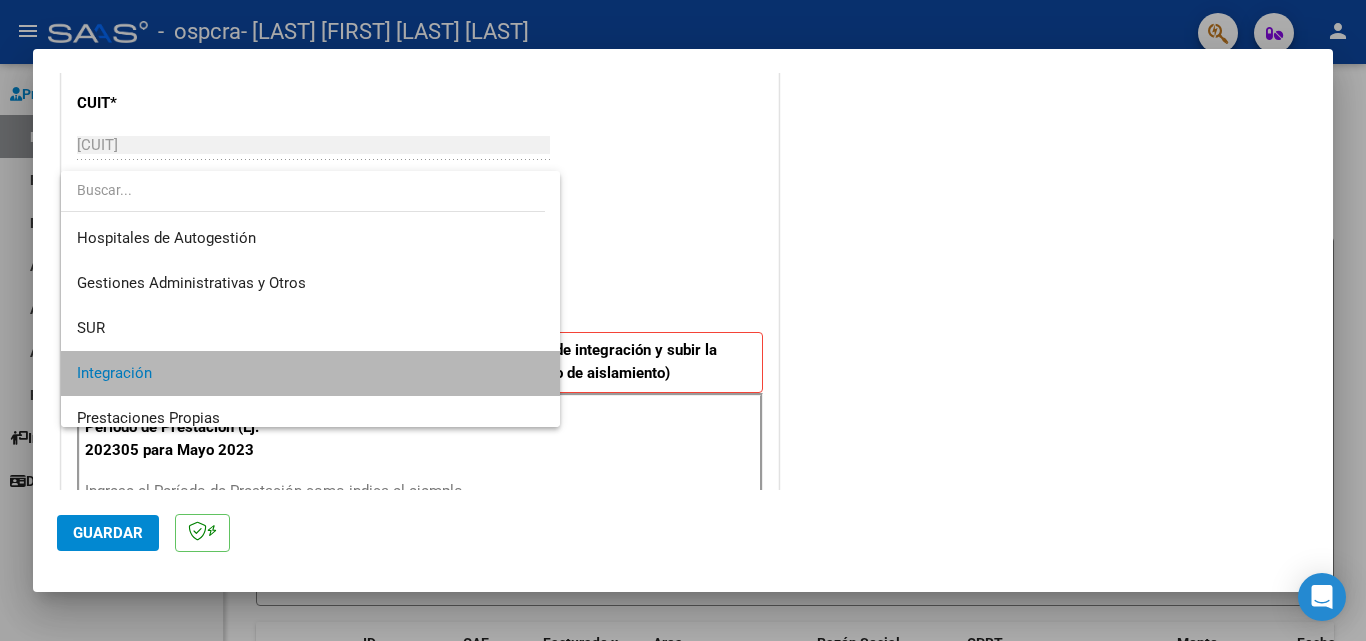click on "Integración" at bounding box center (310, 373) 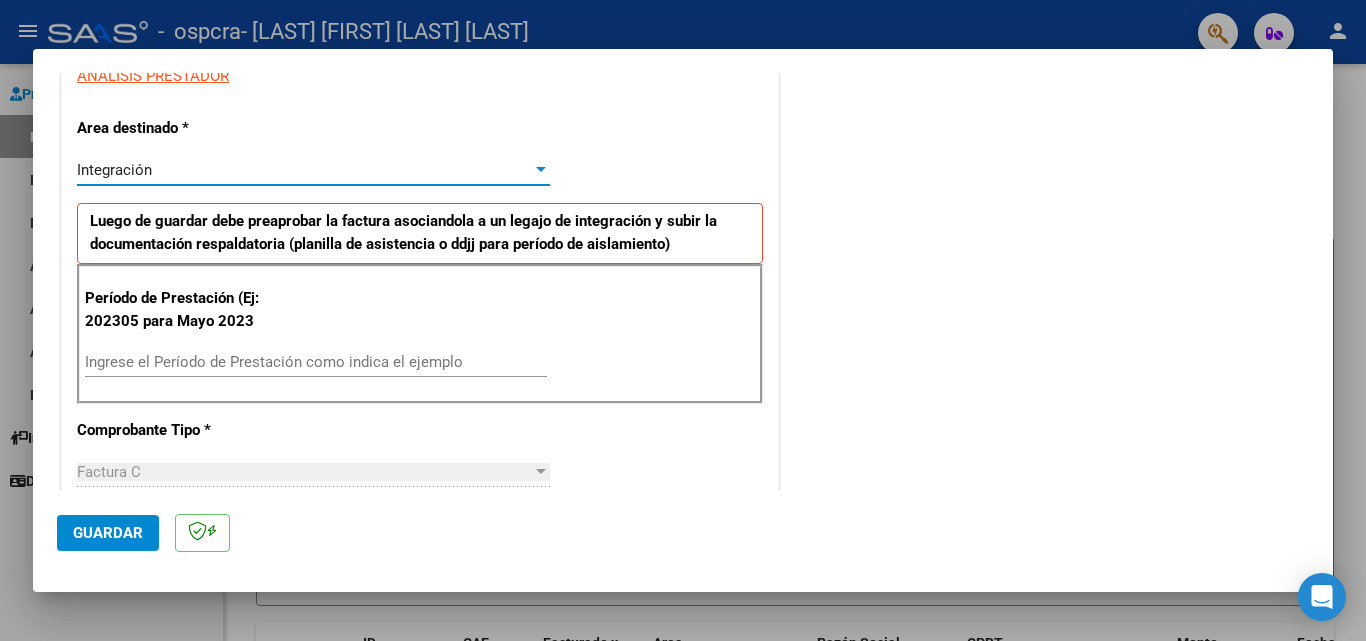 scroll, scrollTop: 391, scrollLeft: 0, axis: vertical 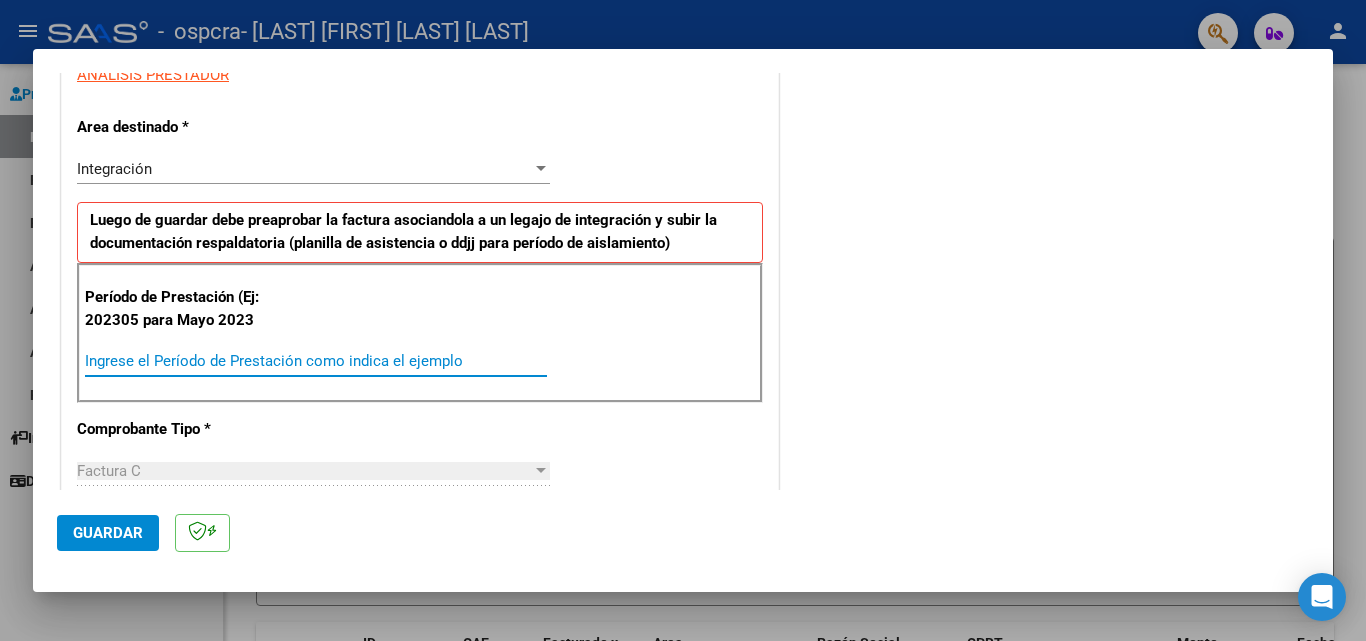 click on "Ingrese el Período de Prestación como indica el ejemplo" at bounding box center (316, 361) 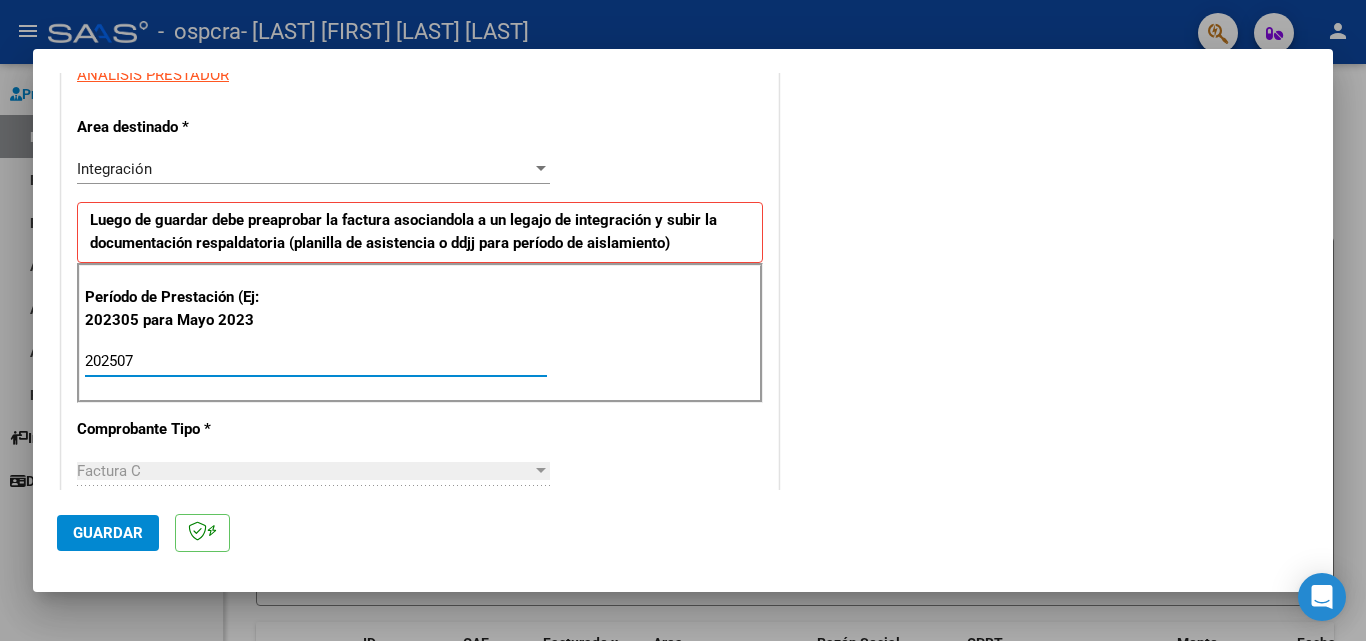 type on "202507" 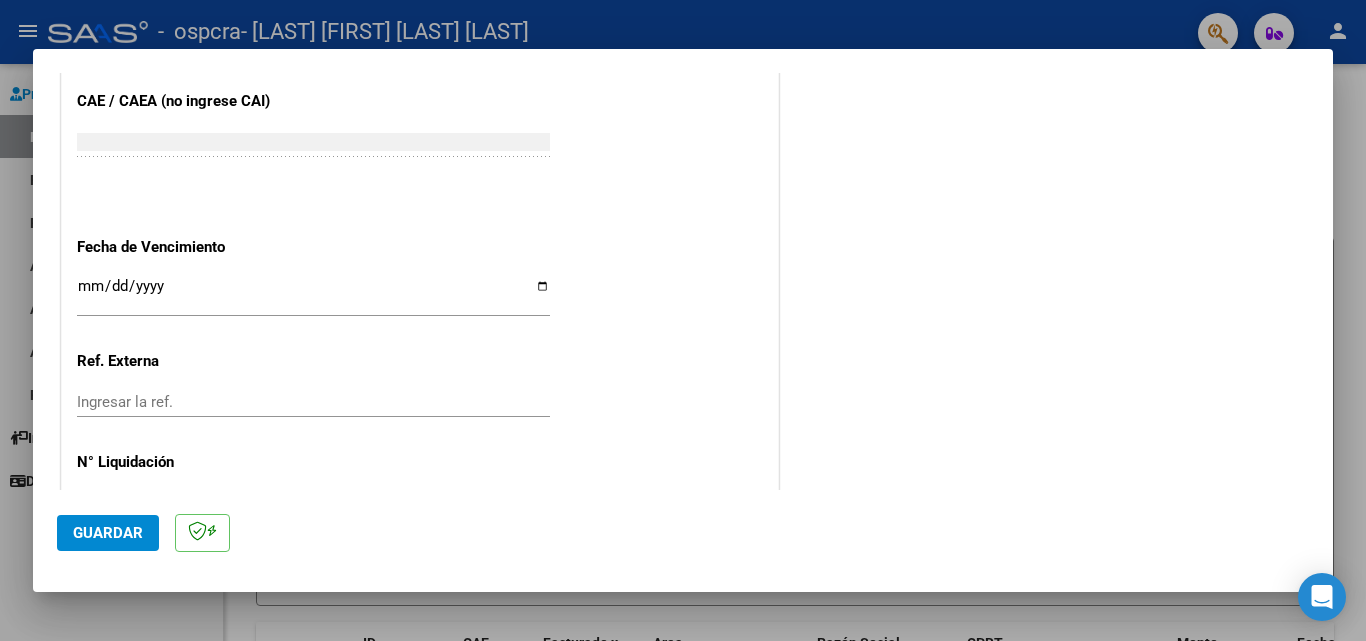 scroll, scrollTop: 1239, scrollLeft: 0, axis: vertical 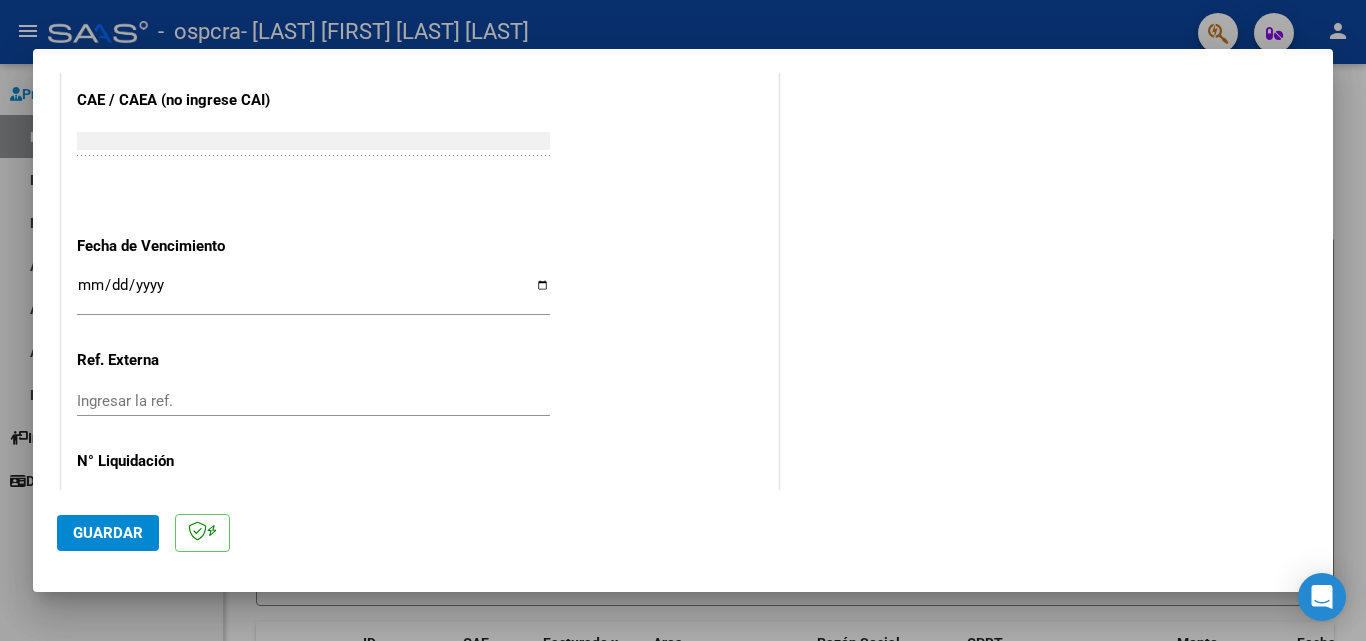 click on "Ingresar la fecha" at bounding box center (313, 293) 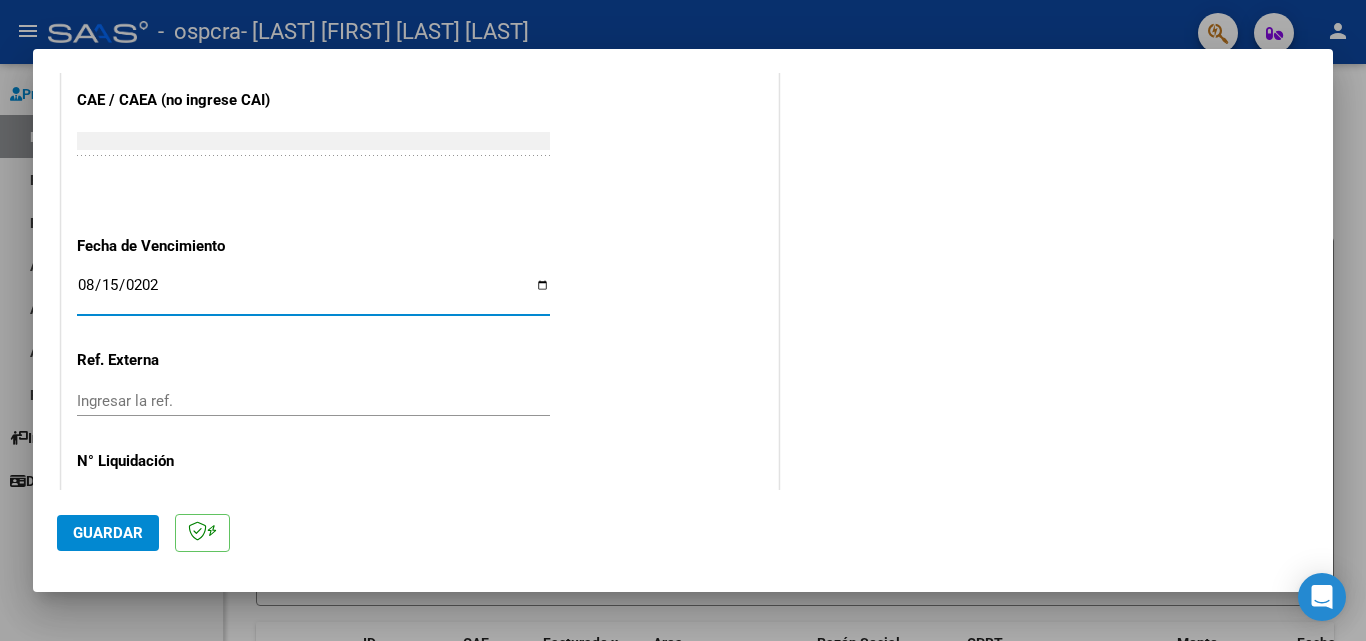 type on "2025-08-15" 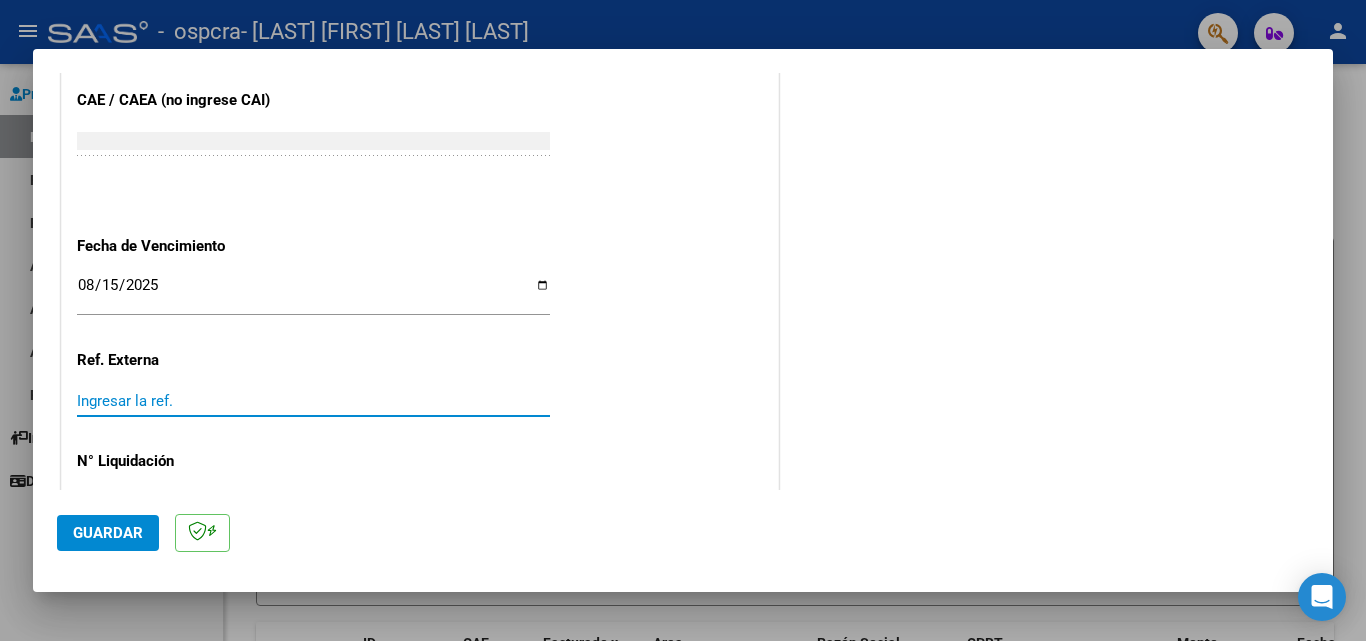 click on "Ingresar la ref." at bounding box center (313, 401) 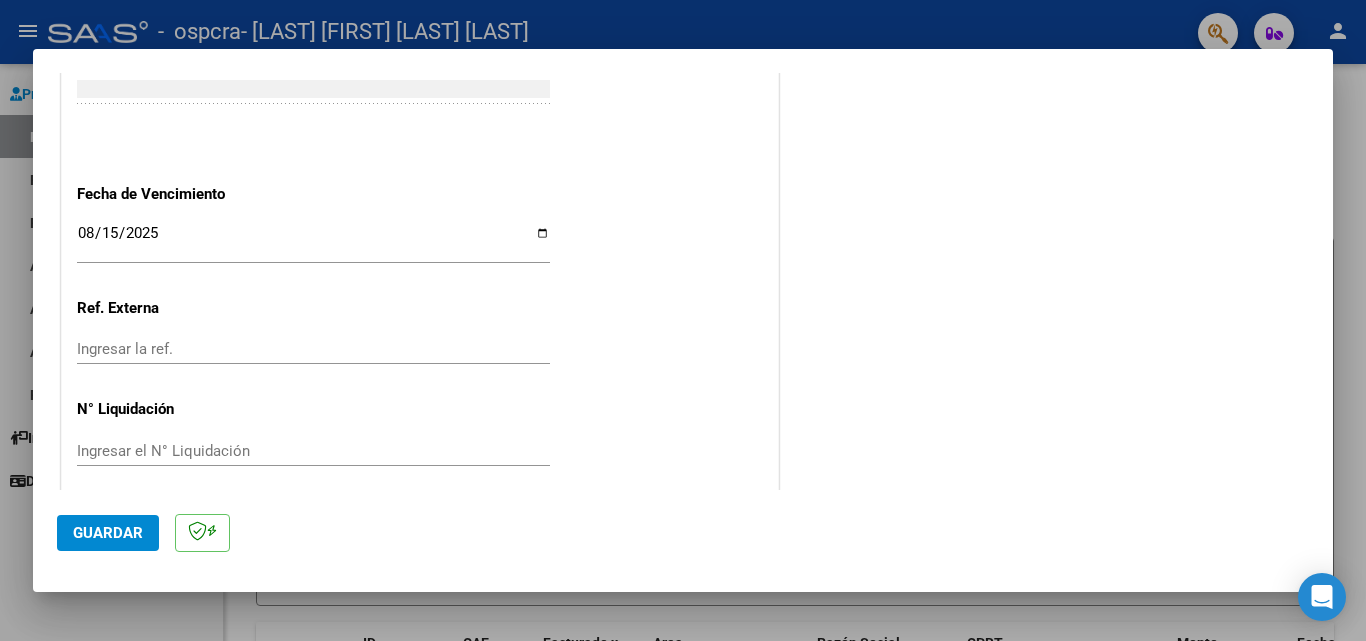 scroll, scrollTop: 1305, scrollLeft: 0, axis: vertical 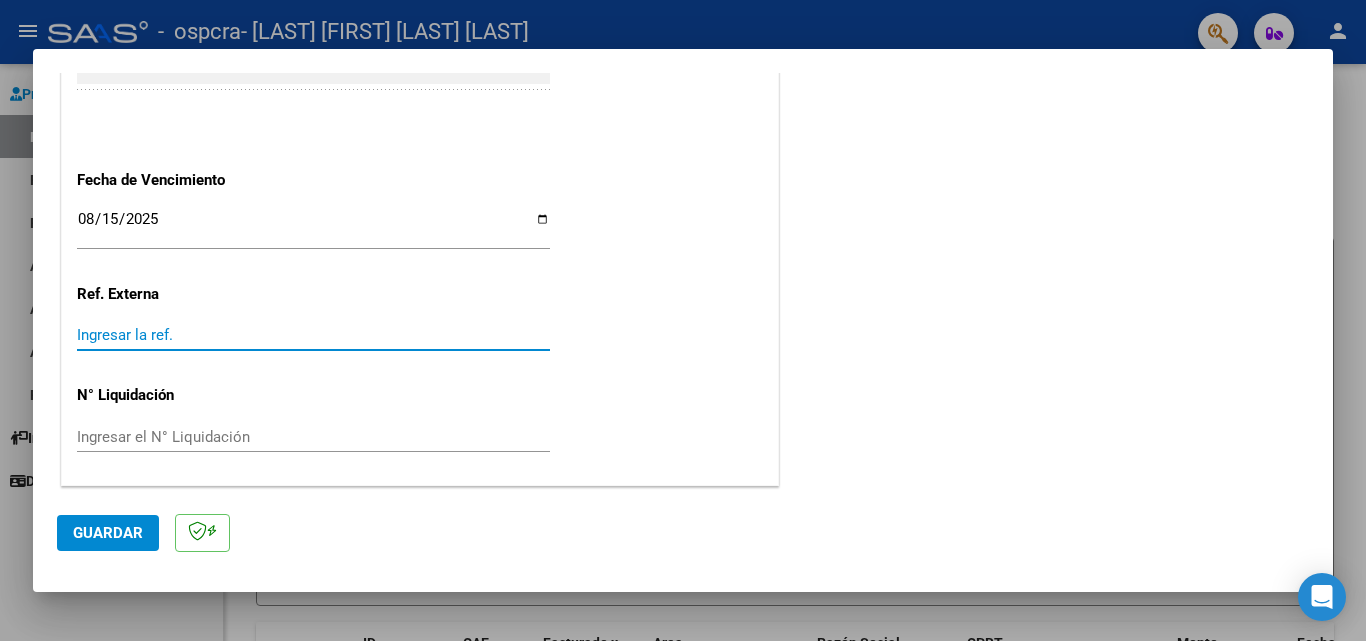 click on "Ingresar la ref." at bounding box center (313, 335) 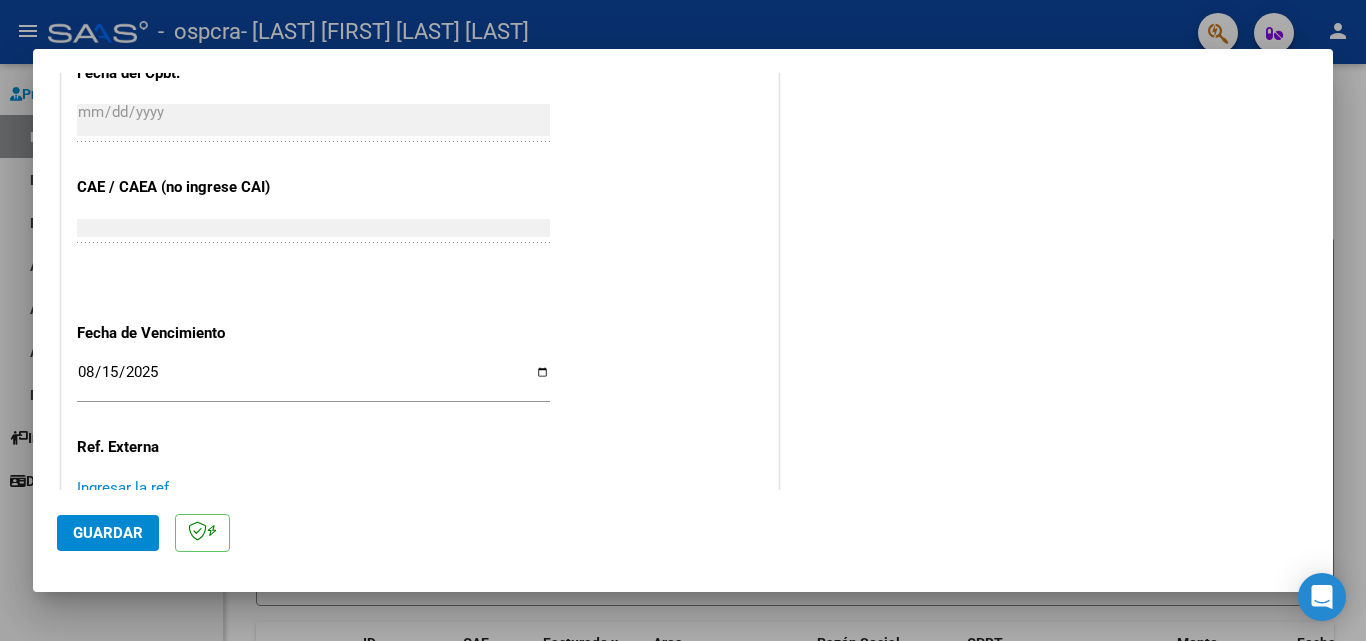 scroll, scrollTop: 1305, scrollLeft: 0, axis: vertical 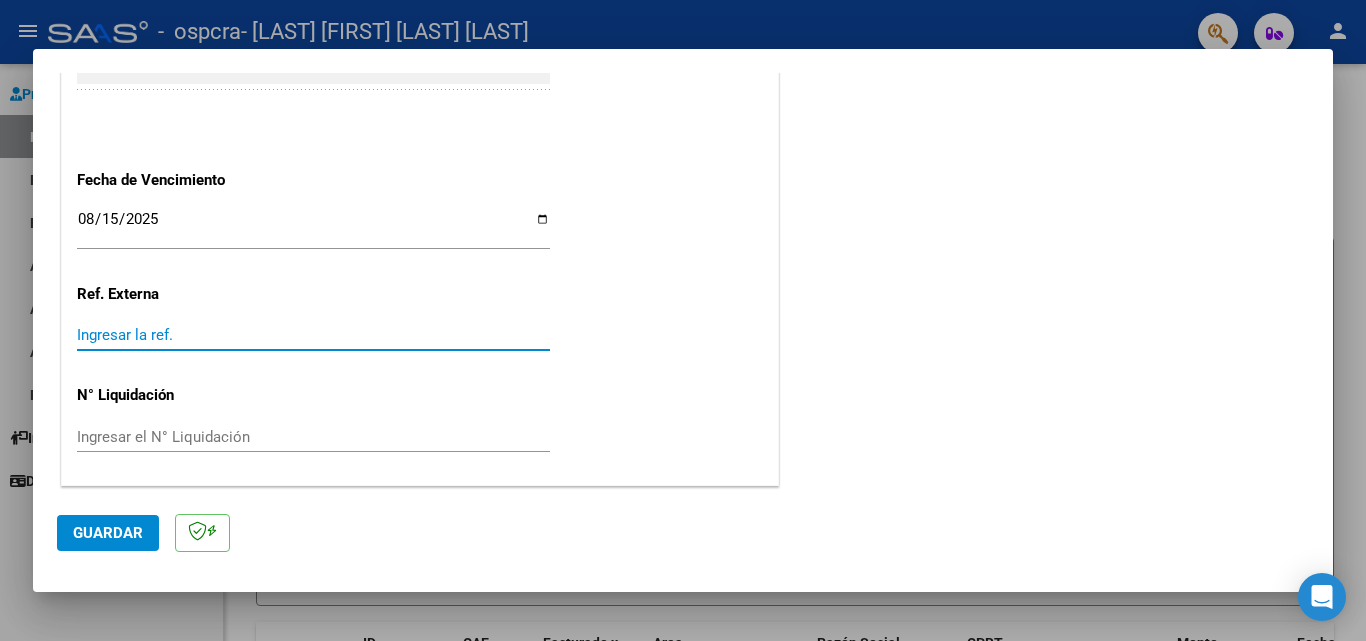 click at bounding box center (683, 320) 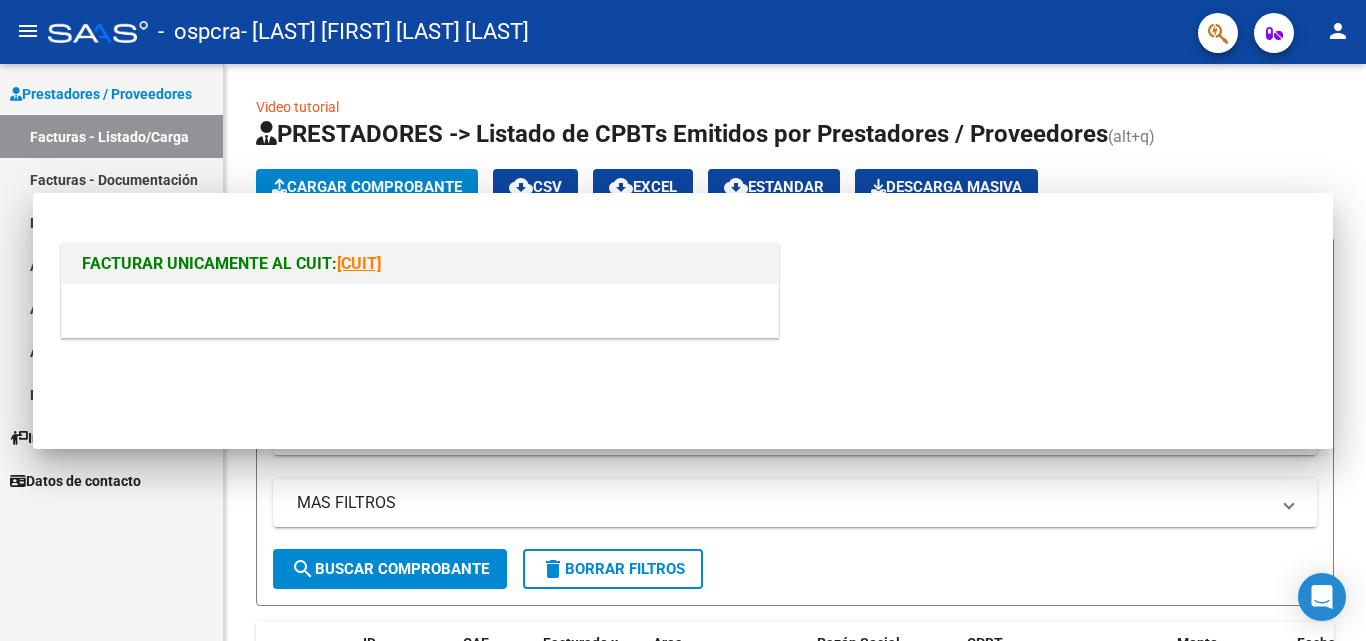 scroll, scrollTop: 0, scrollLeft: 0, axis: both 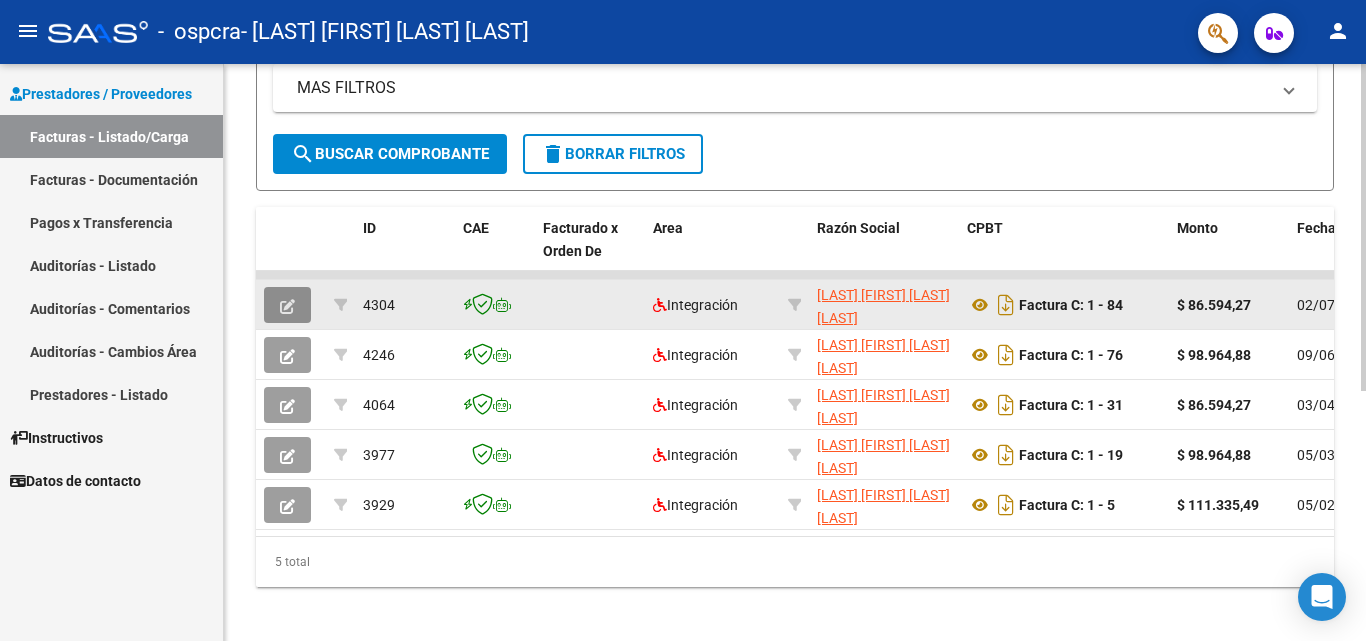 click 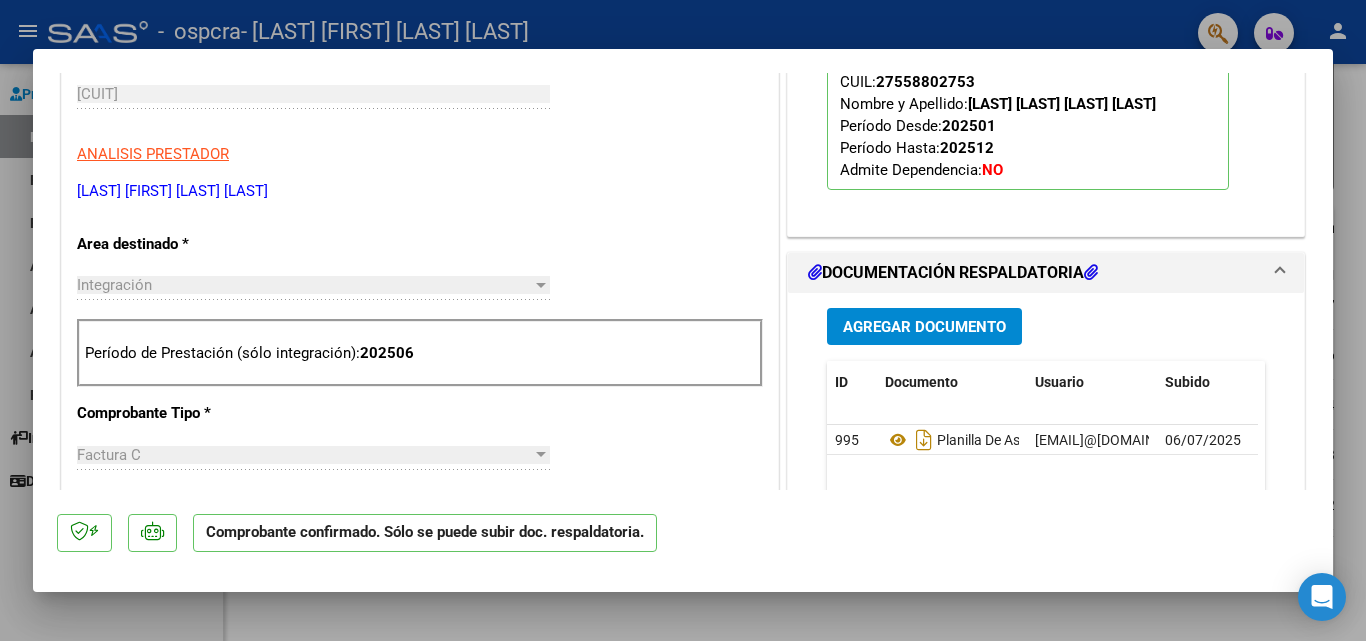 scroll, scrollTop: 0, scrollLeft: 0, axis: both 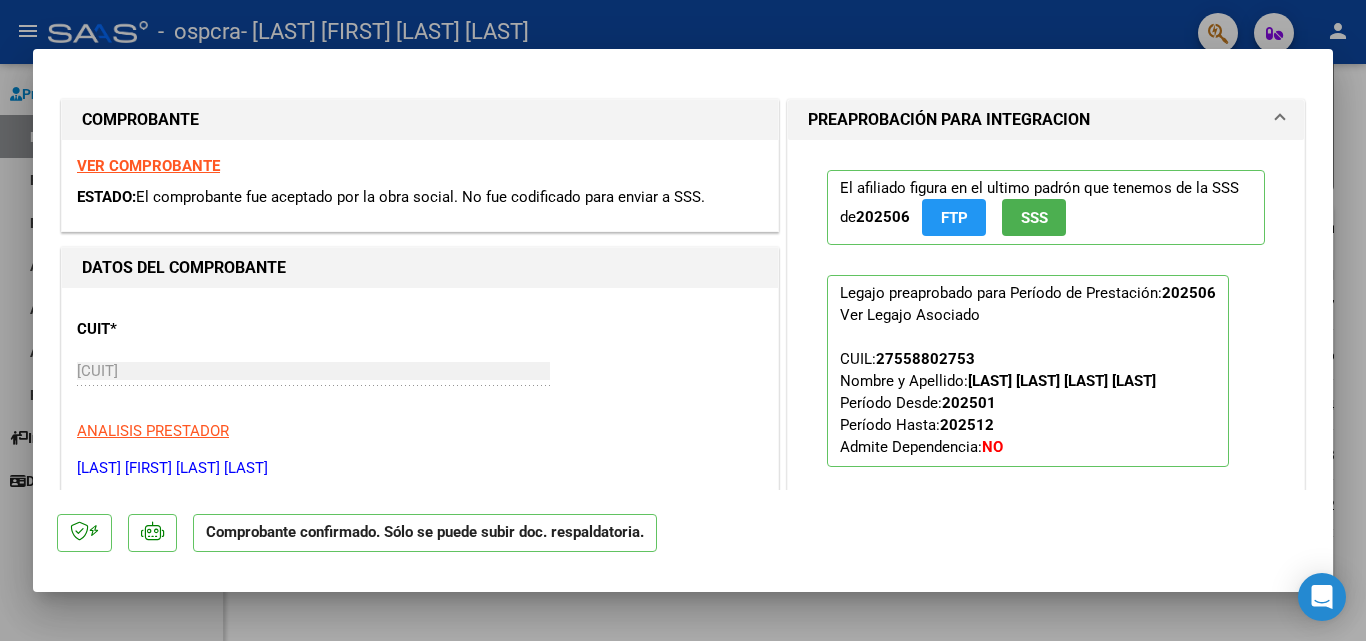 click at bounding box center [683, 320] 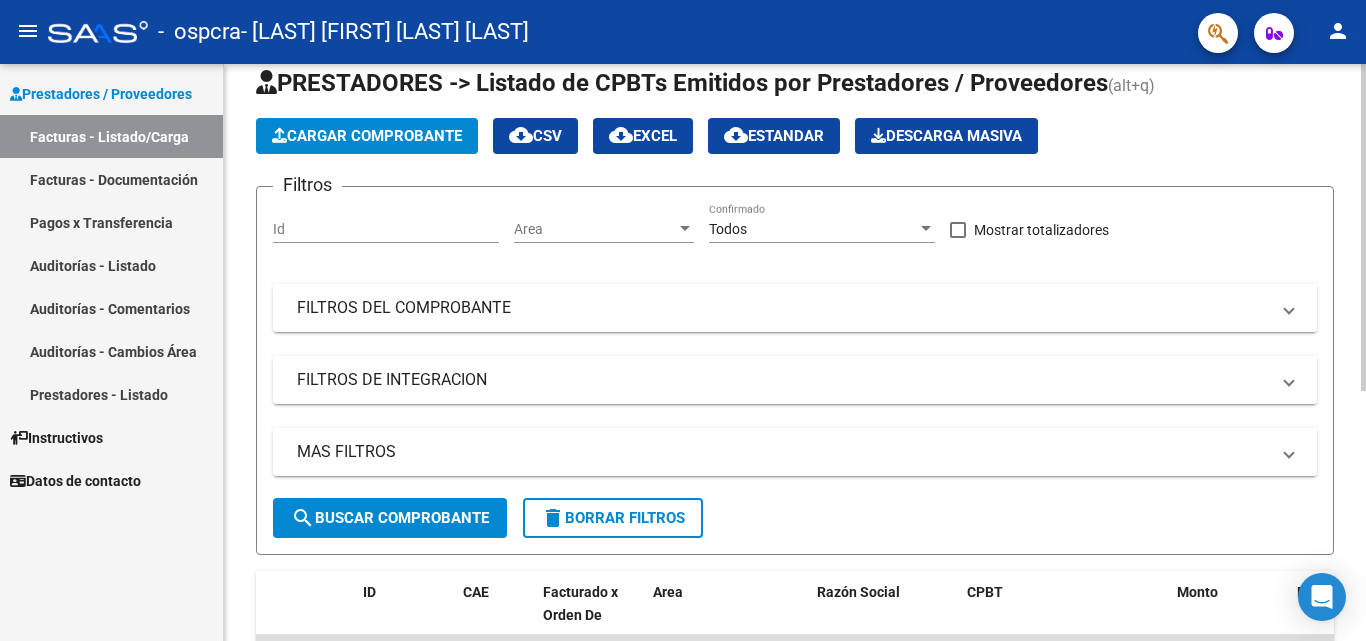 scroll, scrollTop: 0, scrollLeft: 0, axis: both 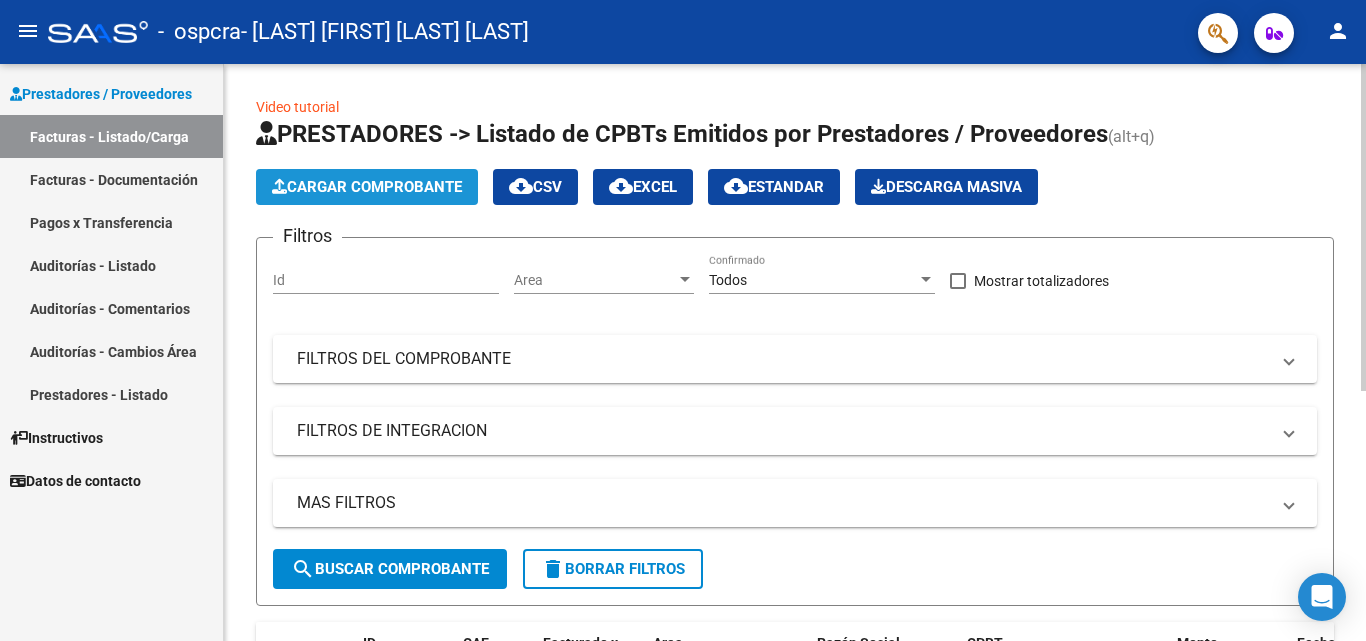 click on "Cargar Comprobante" 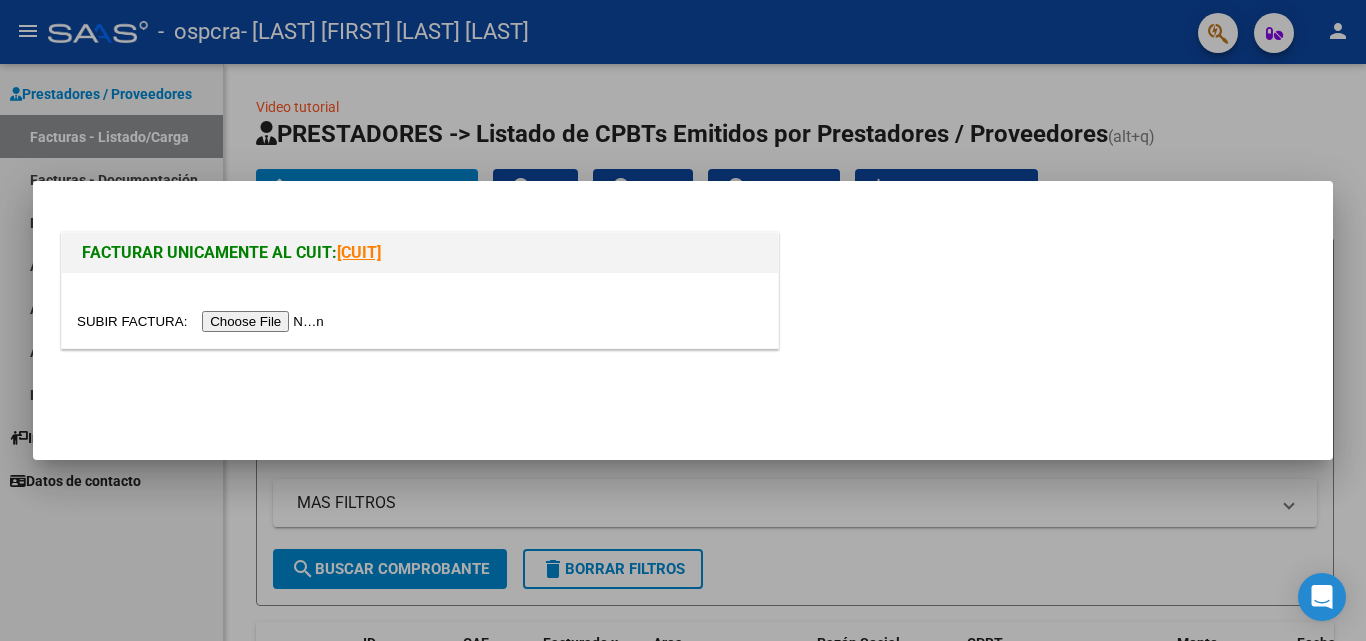click at bounding box center (203, 321) 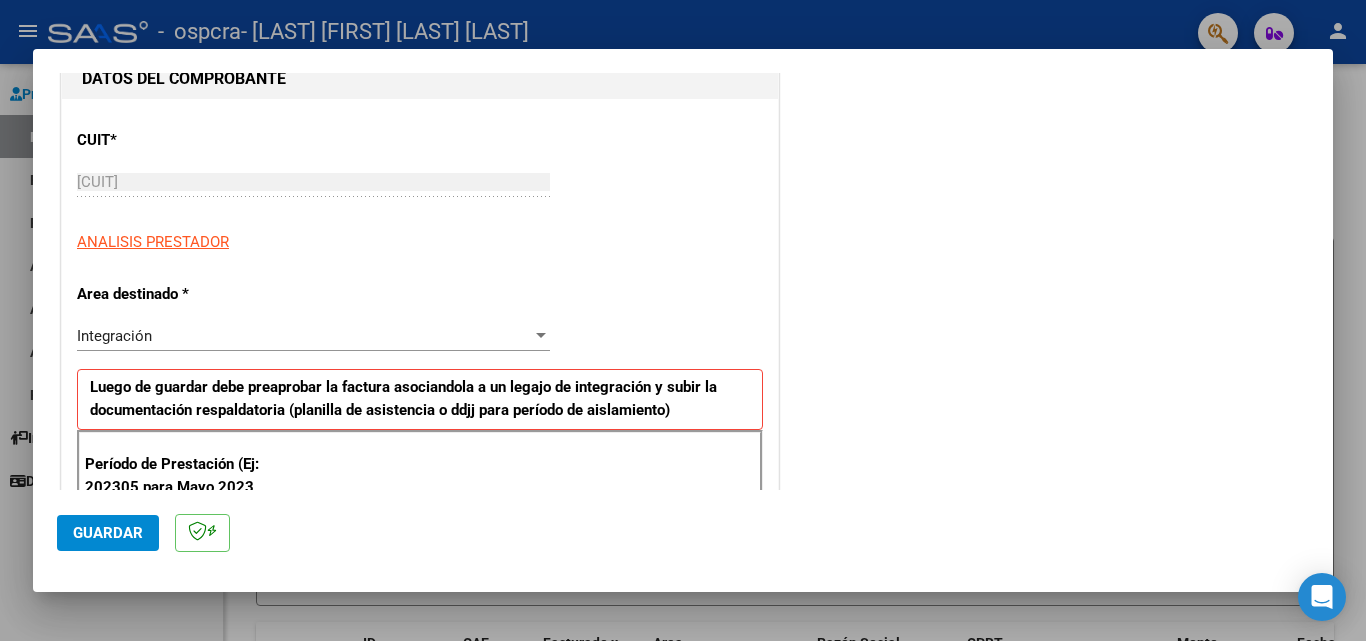 scroll, scrollTop: 225, scrollLeft: 0, axis: vertical 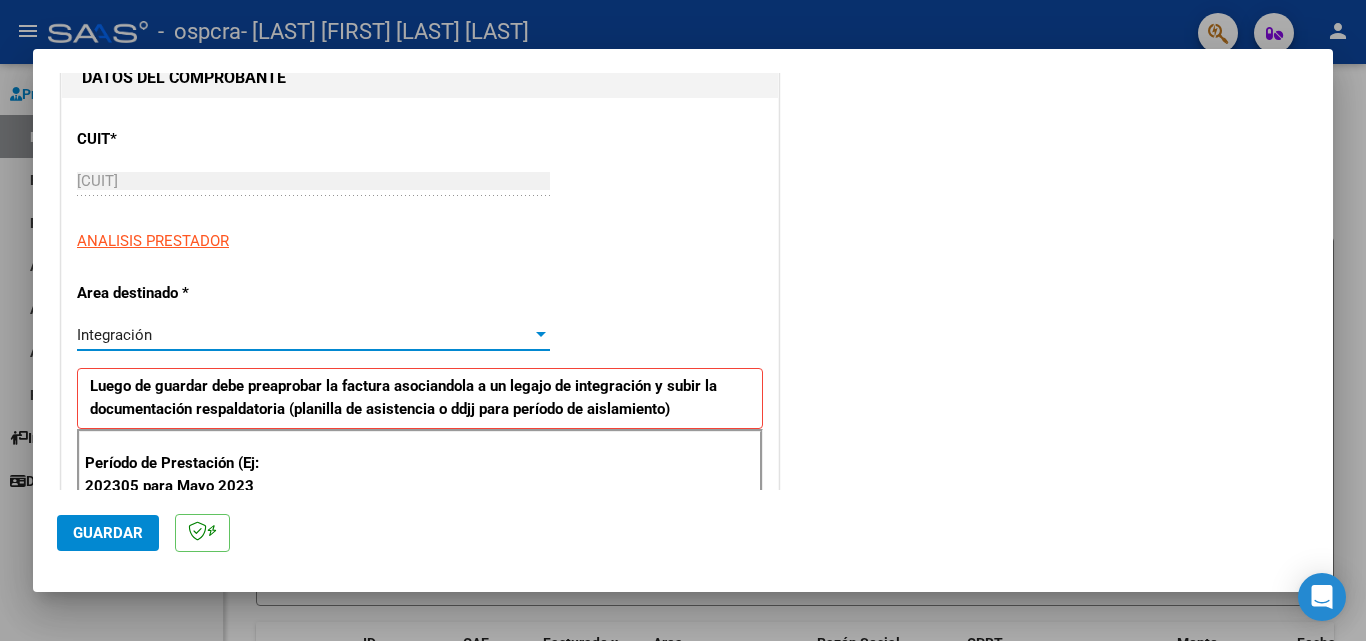 click on "Integración" at bounding box center [304, 335] 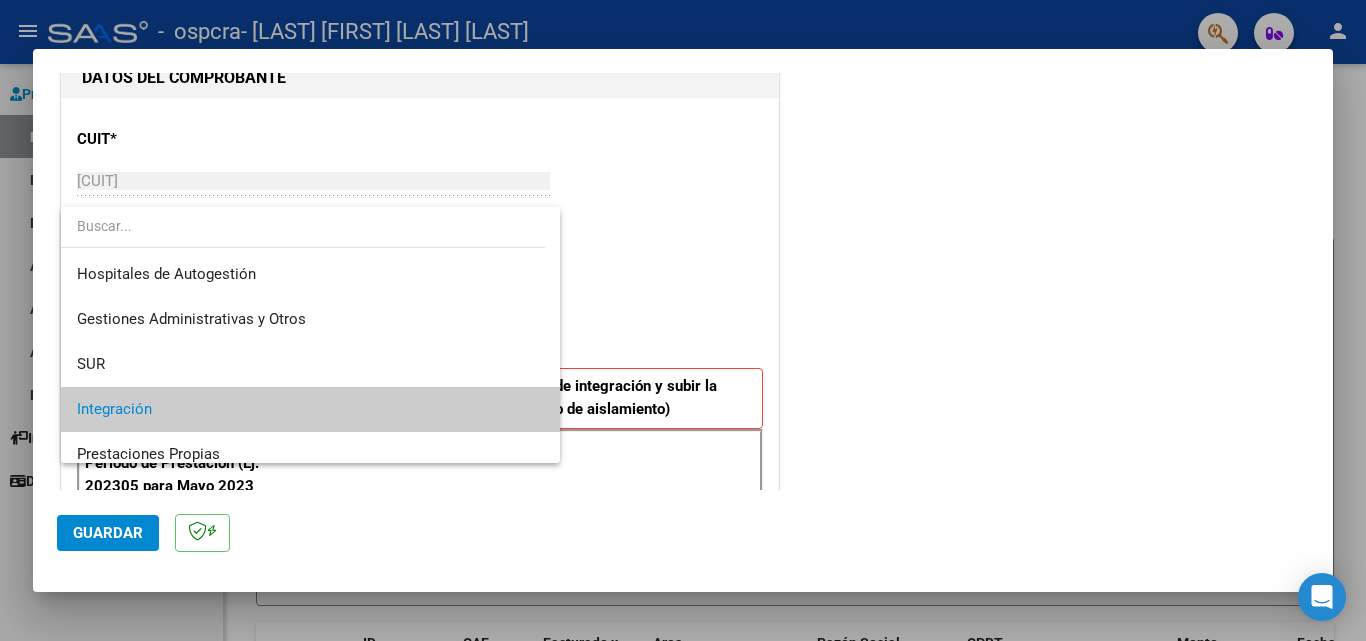 scroll, scrollTop: 75, scrollLeft: 0, axis: vertical 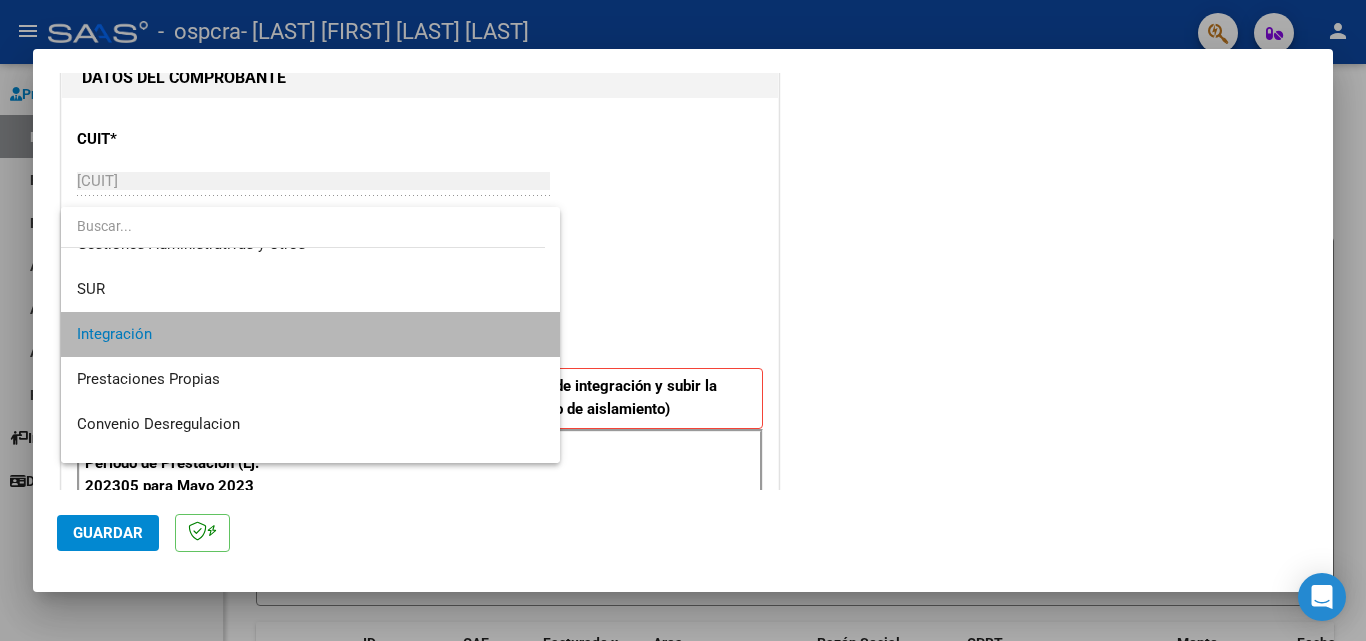 click on "Integración" at bounding box center [310, 334] 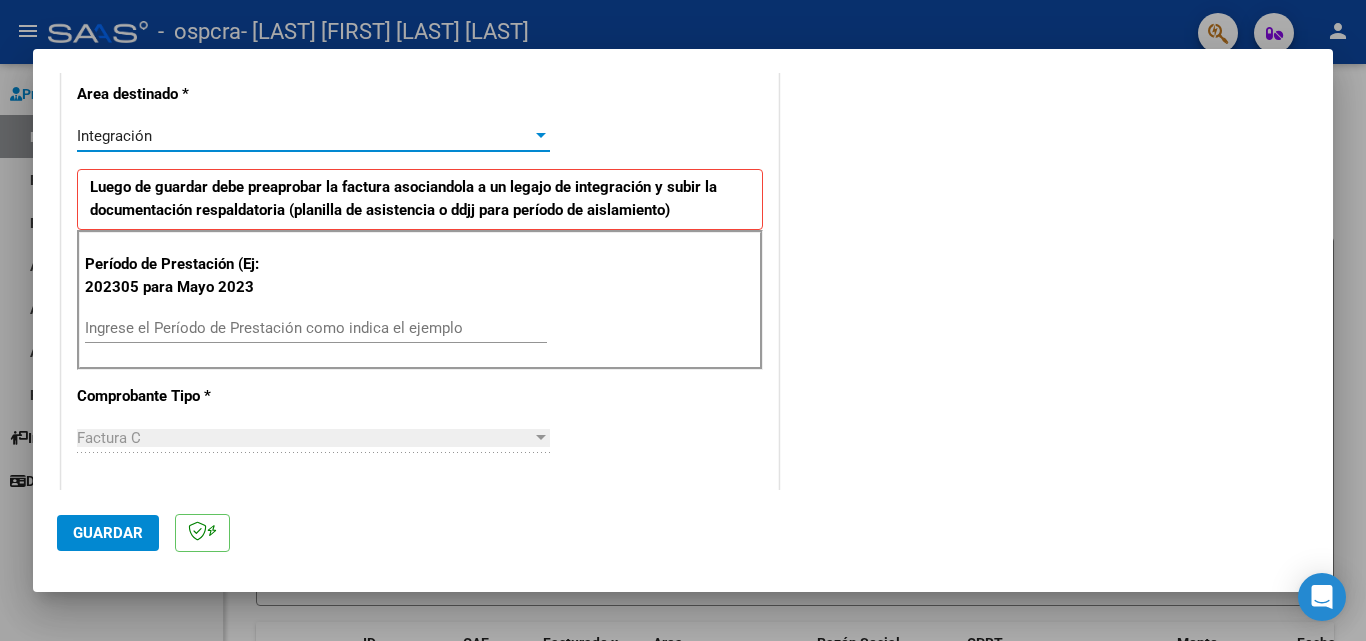 scroll, scrollTop: 432, scrollLeft: 0, axis: vertical 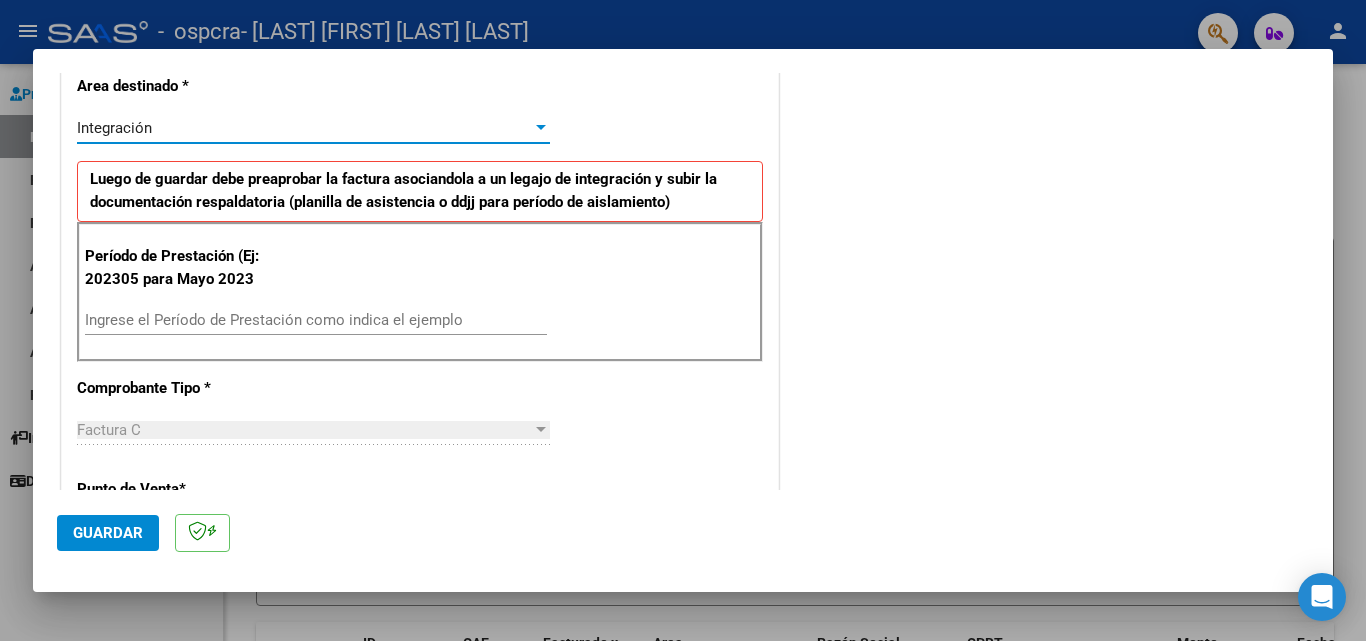 click on "Ingrese el Período de Prestación como indica el ejemplo" at bounding box center (316, 320) 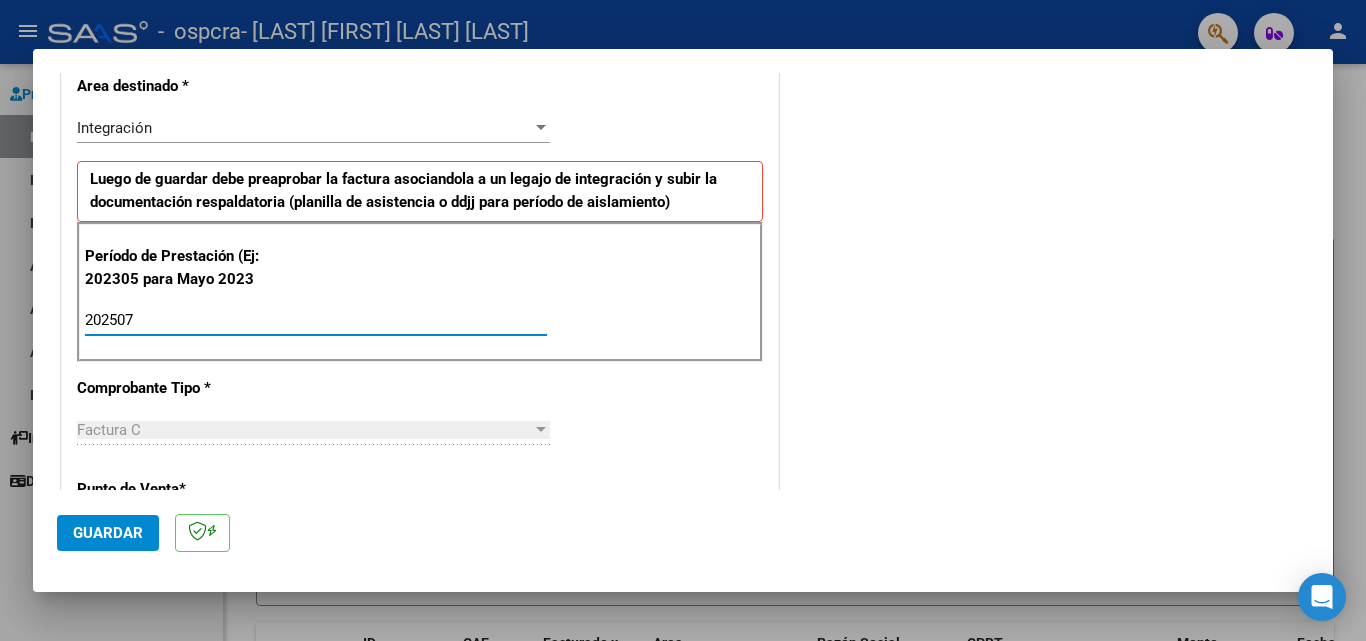 type on "202507" 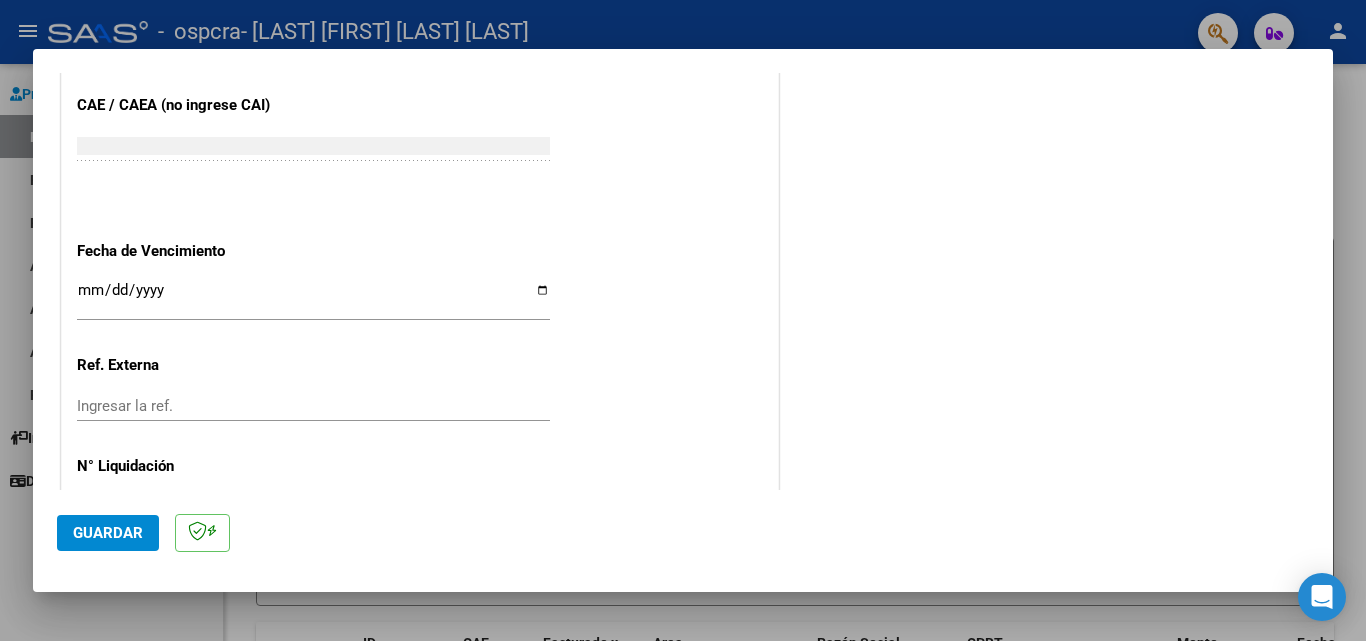 scroll, scrollTop: 1239, scrollLeft: 0, axis: vertical 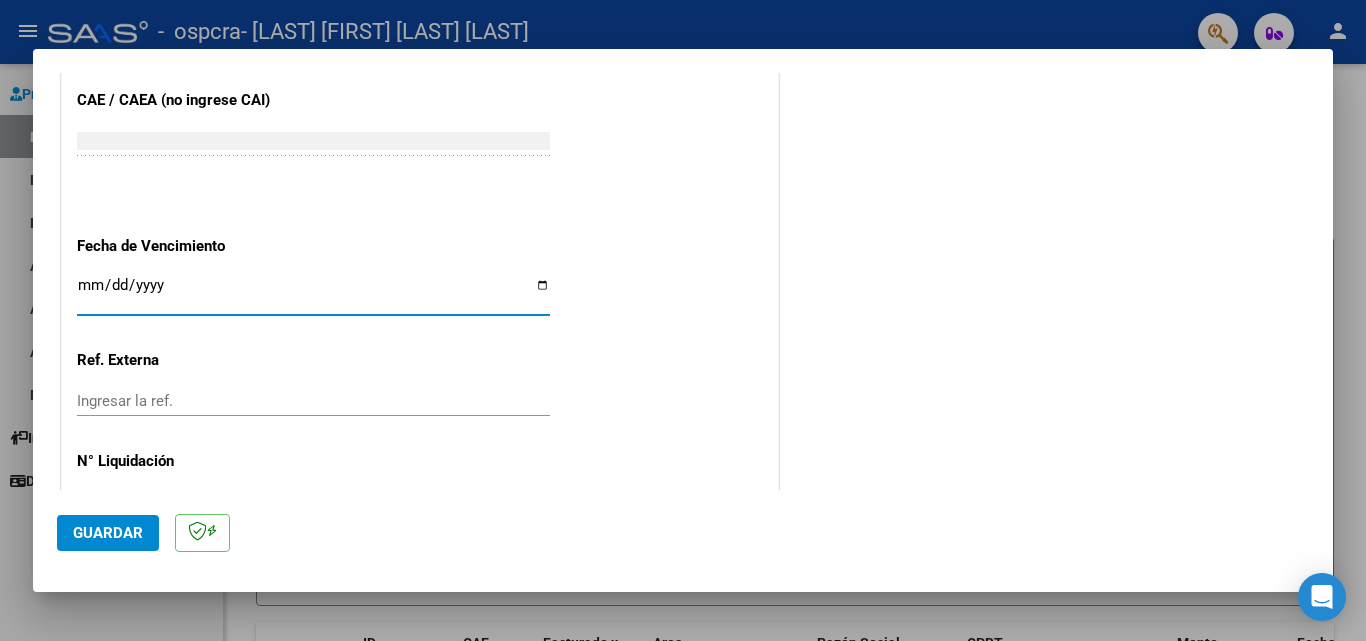 click on "Ingresar la fecha" at bounding box center (313, 293) 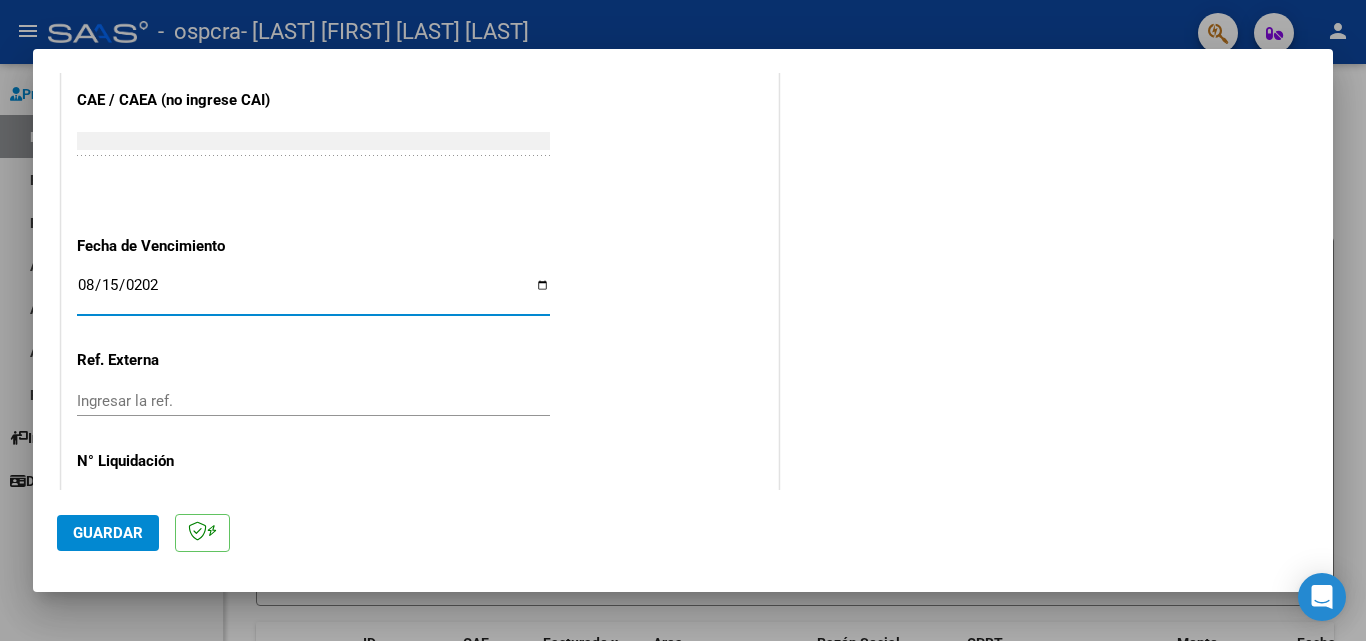 type on "2025-08-15" 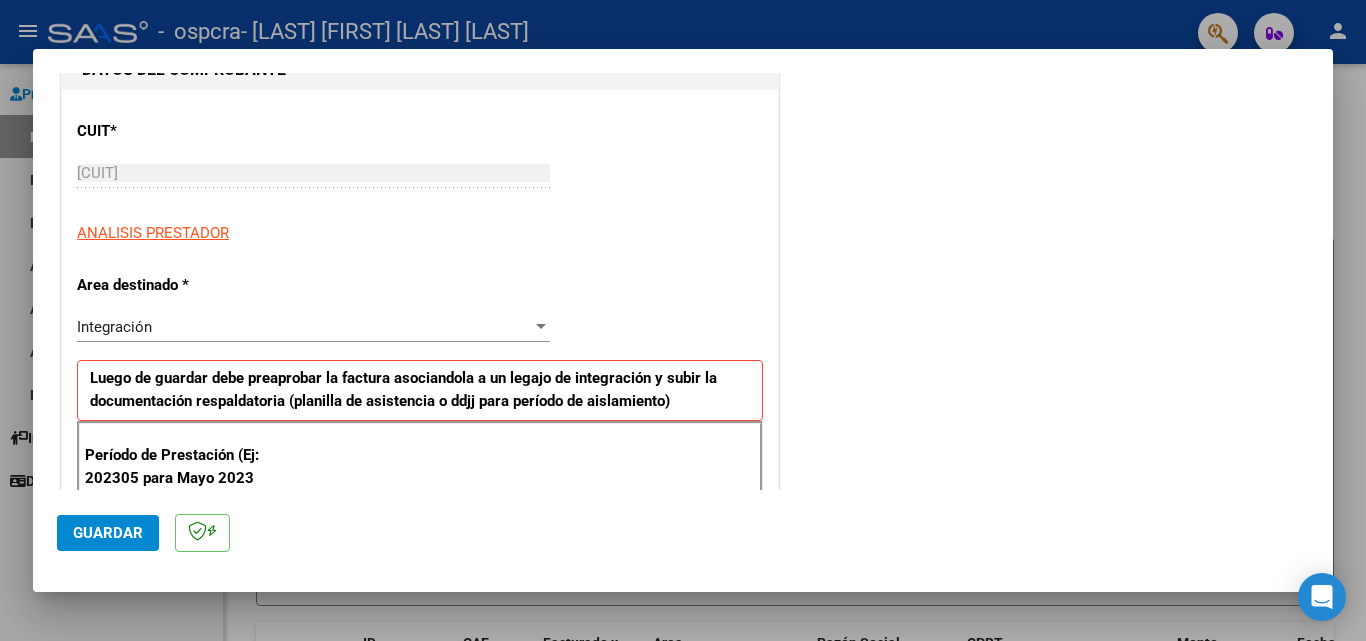 scroll, scrollTop: 0, scrollLeft: 0, axis: both 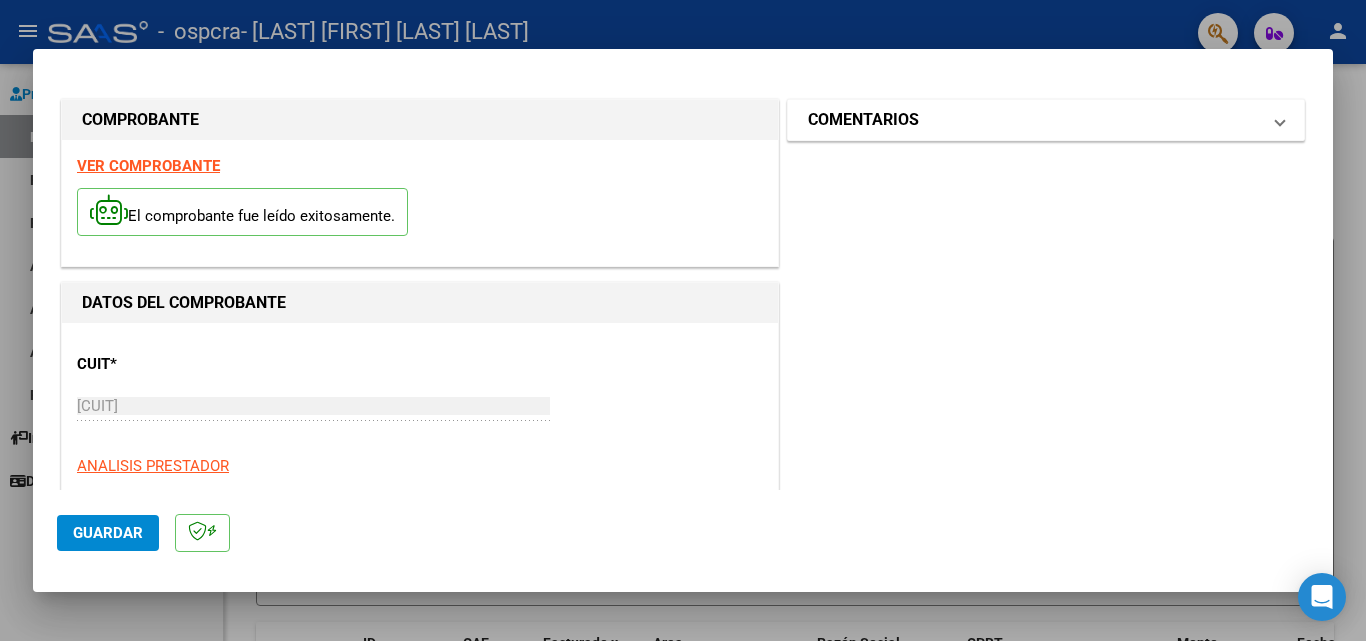 click on "COMENTARIOS" at bounding box center (1034, 120) 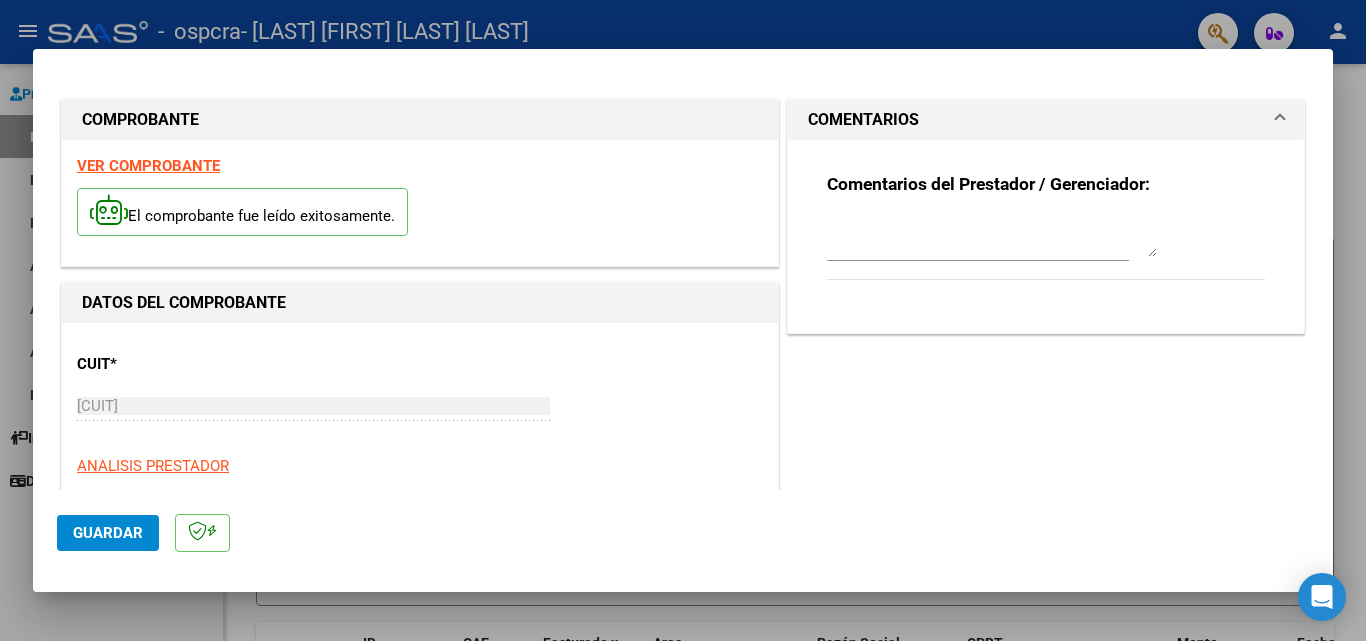 click on "COMENTARIOS" at bounding box center (1034, 120) 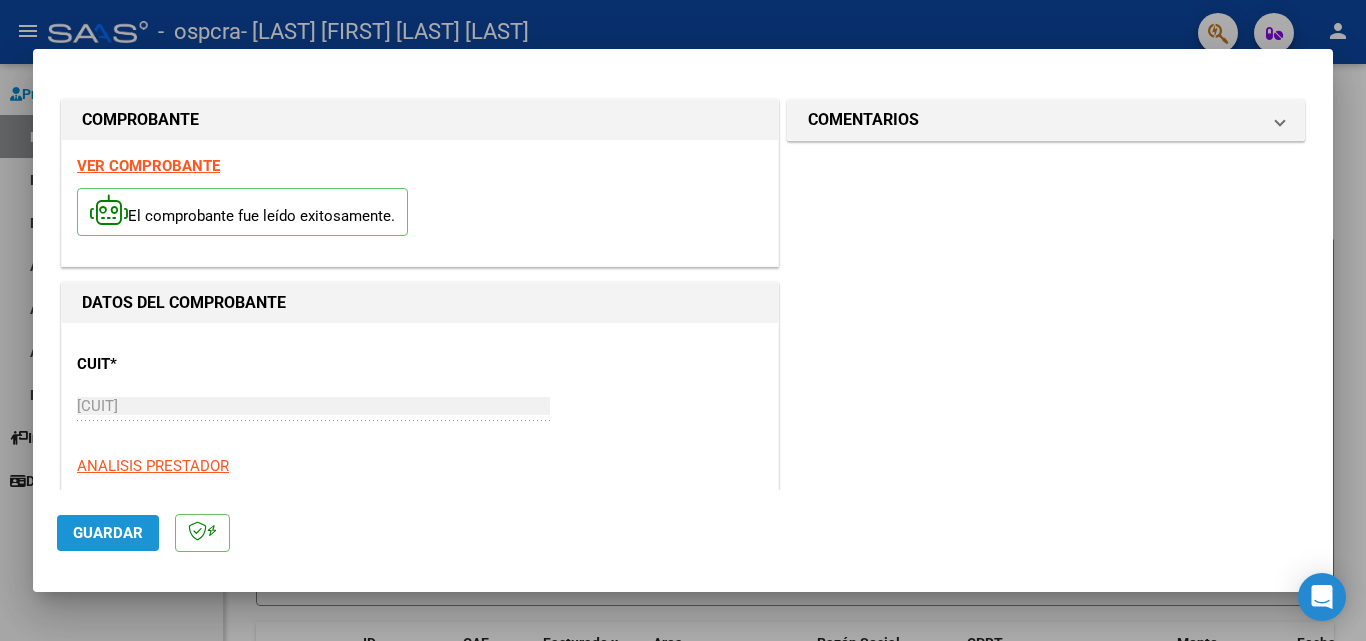 click on "Guardar" 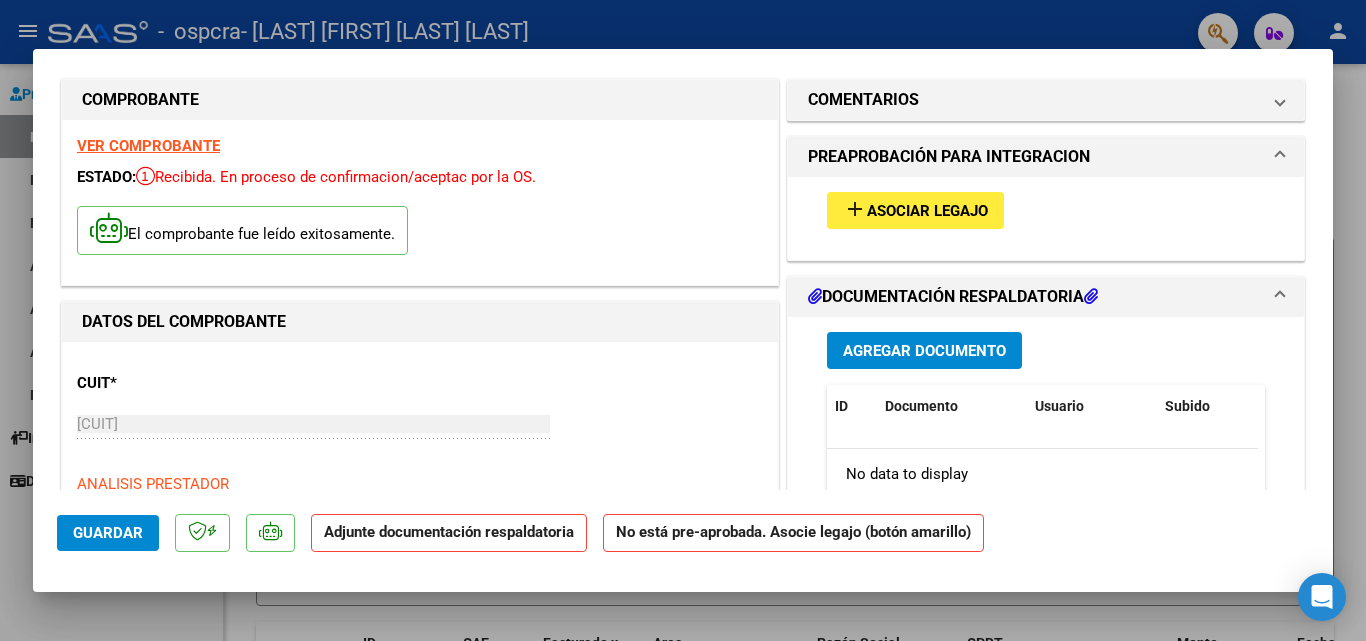 scroll, scrollTop: 0, scrollLeft: 0, axis: both 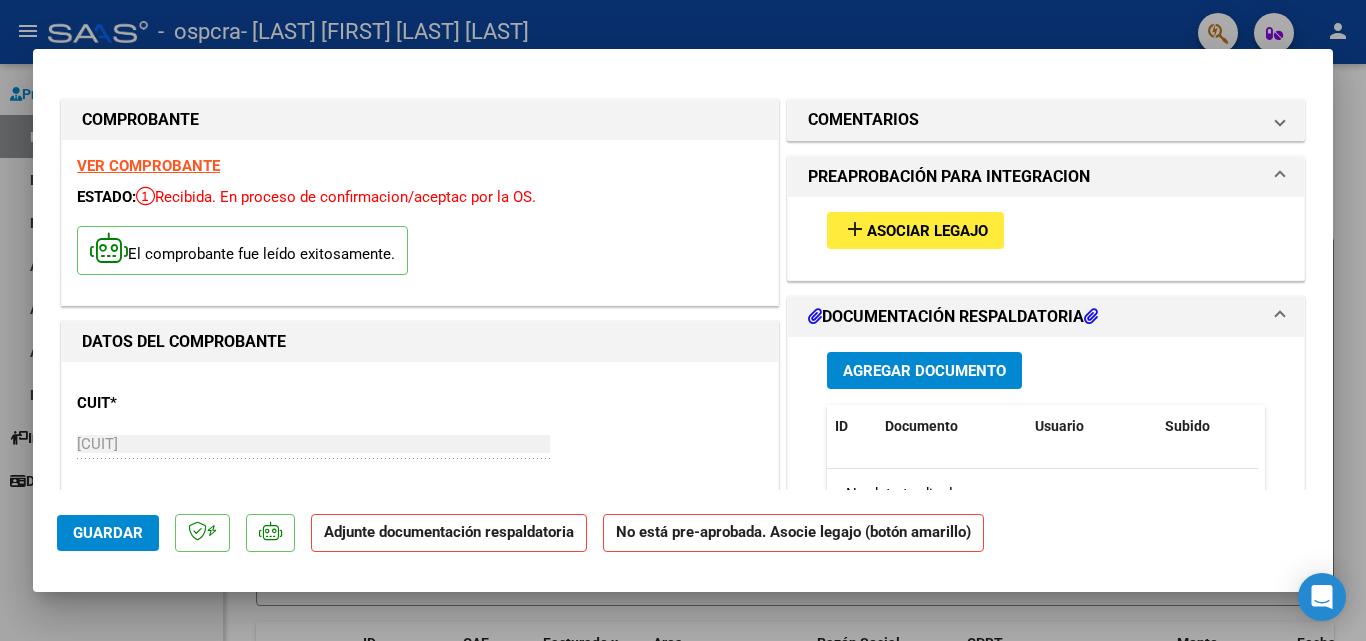 click on "Asociar Legajo" at bounding box center [927, 231] 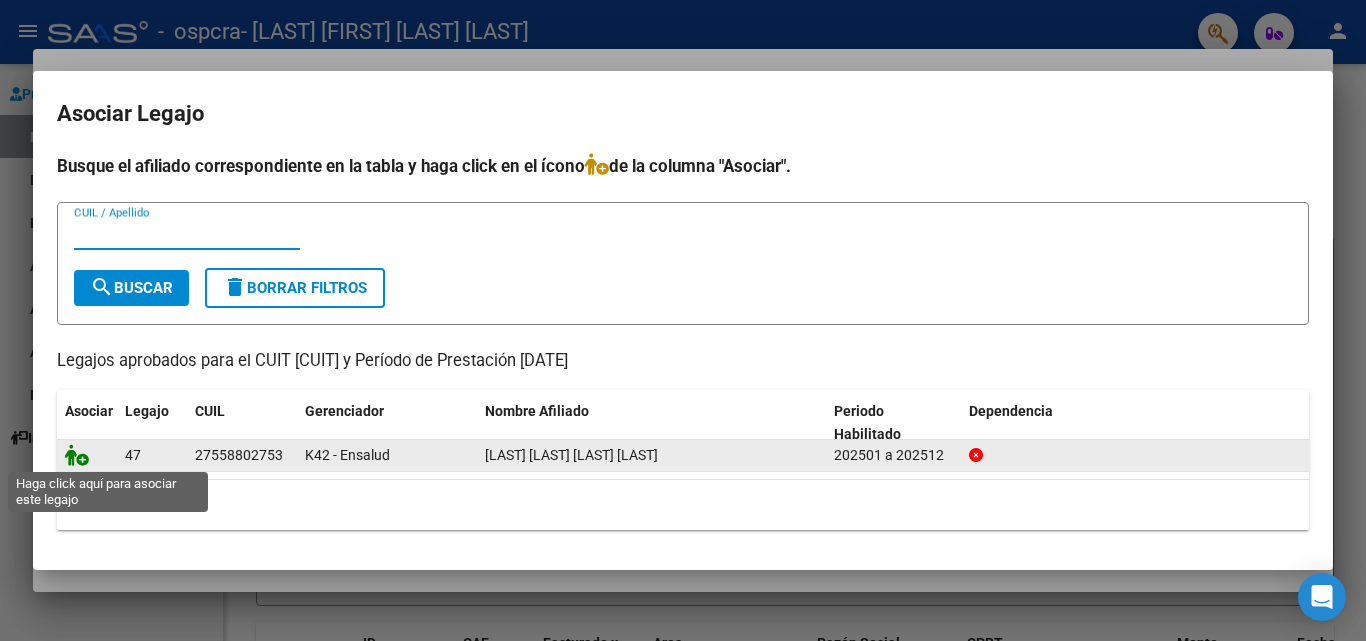 click 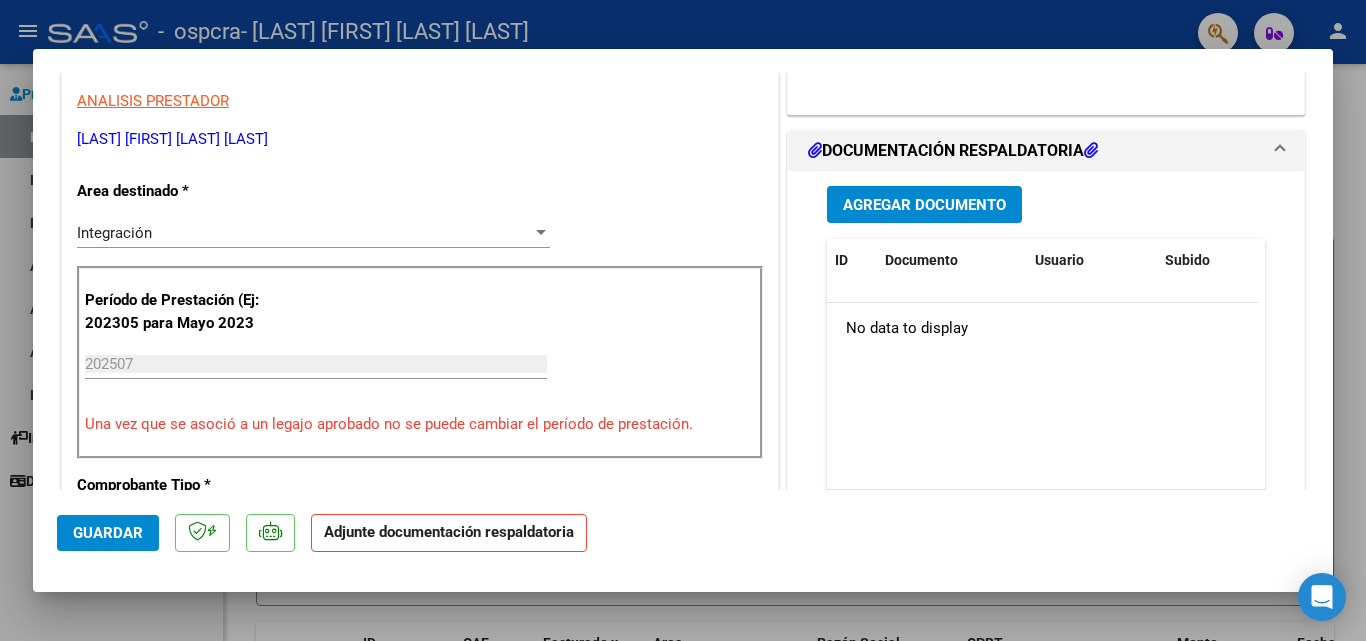 scroll, scrollTop: 400, scrollLeft: 0, axis: vertical 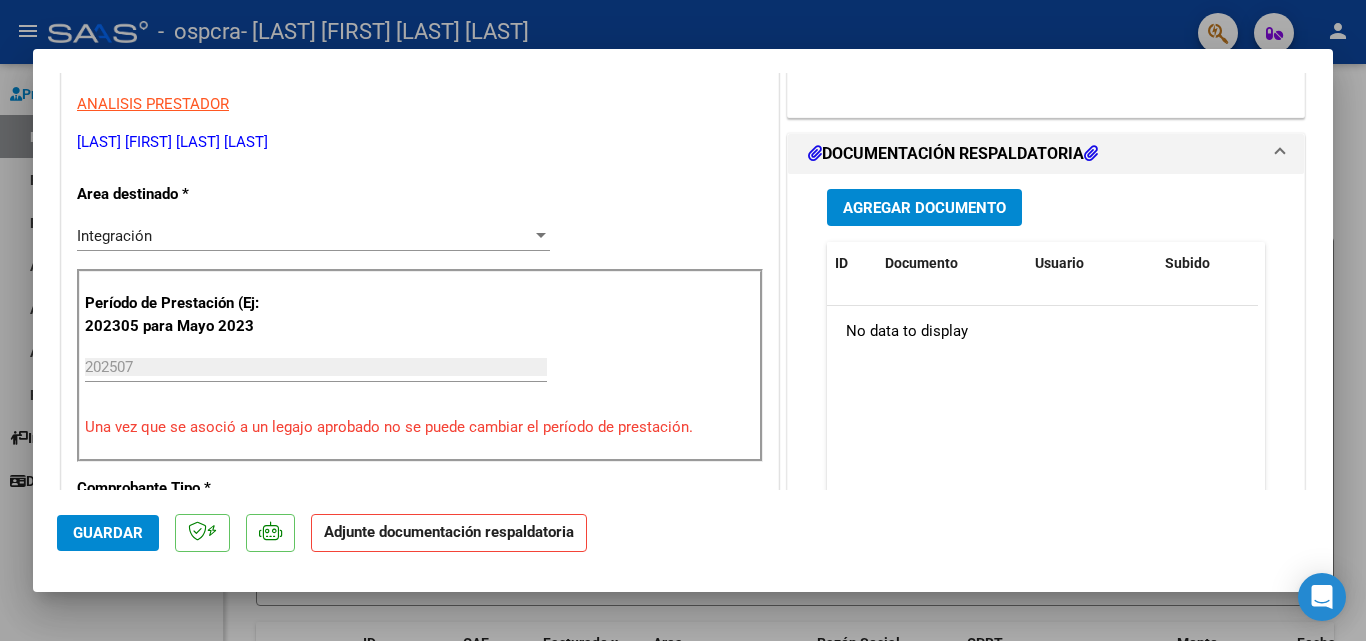 click on "Agregar Documento" at bounding box center [924, 208] 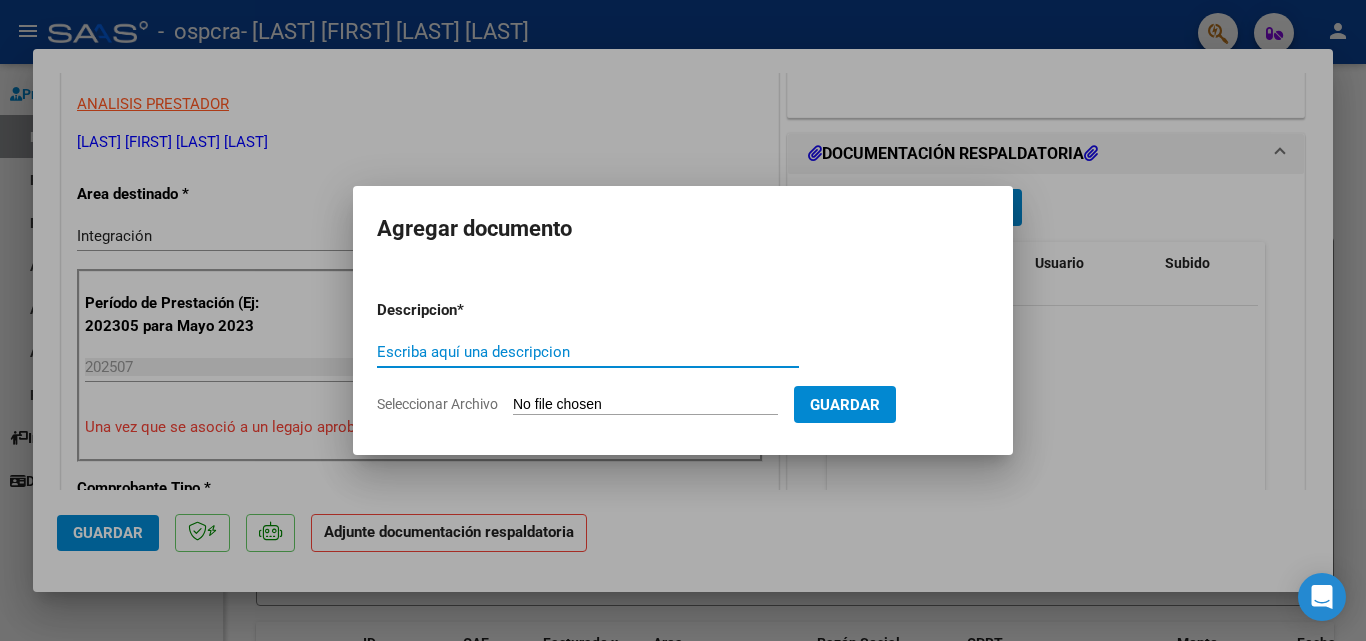 click on "Escriba aquí una descripcion" at bounding box center [588, 352] 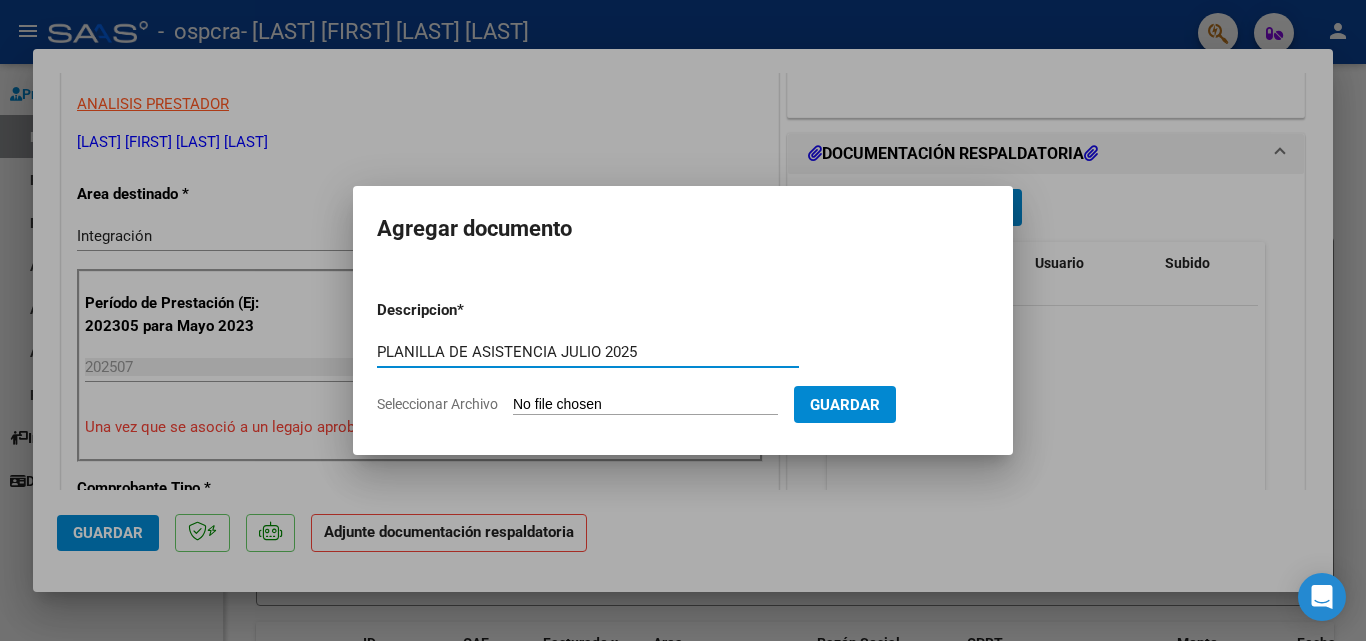 type on "PLANILLA DE ASISTENCIA JULIO 2025" 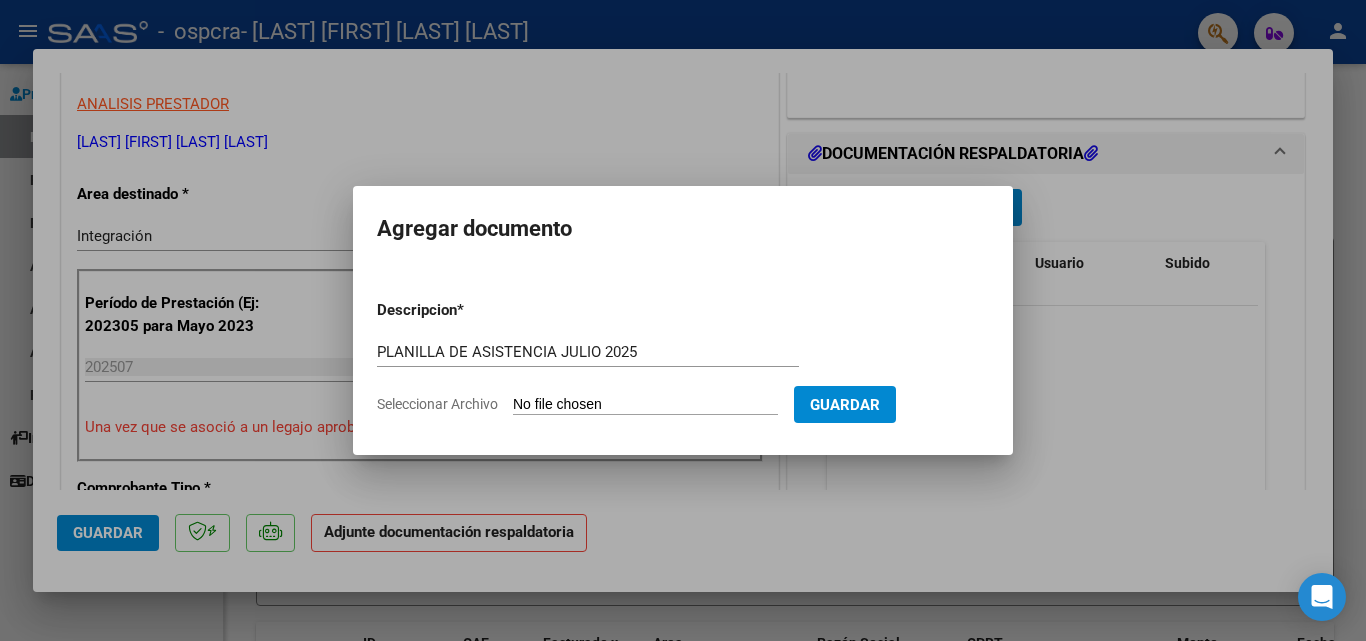 click on "Seleccionar Archivo" at bounding box center (645, 405) 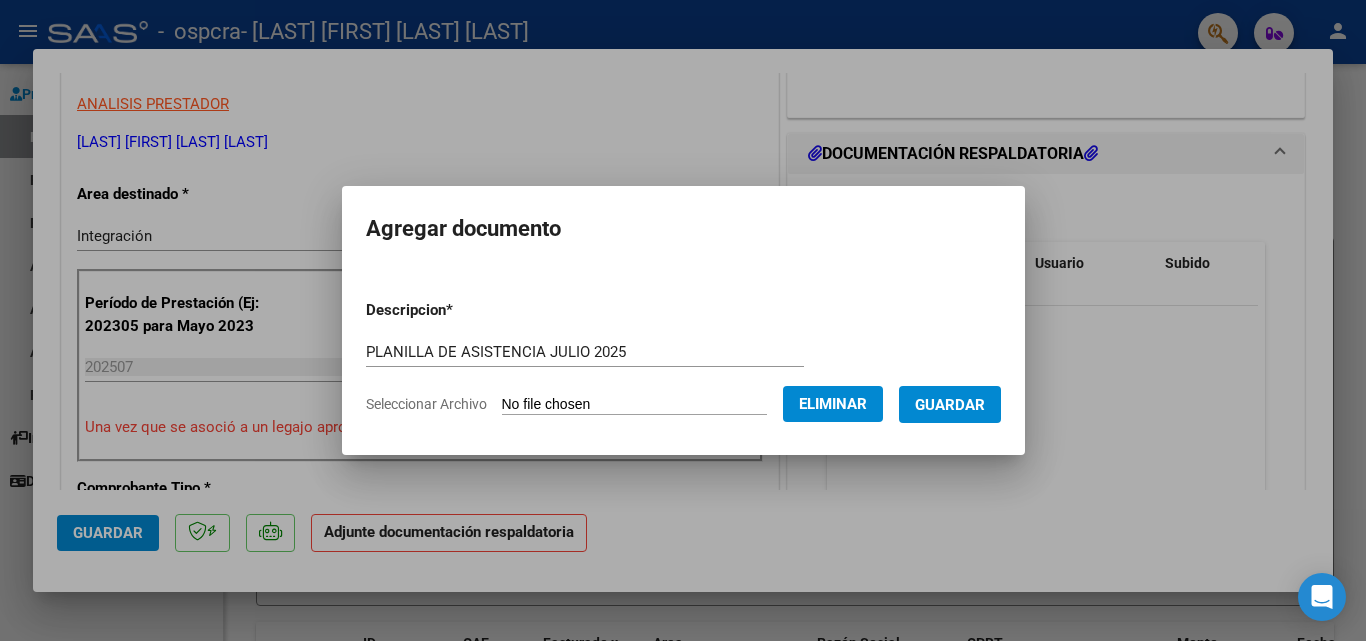click on "Guardar" at bounding box center [950, 404] 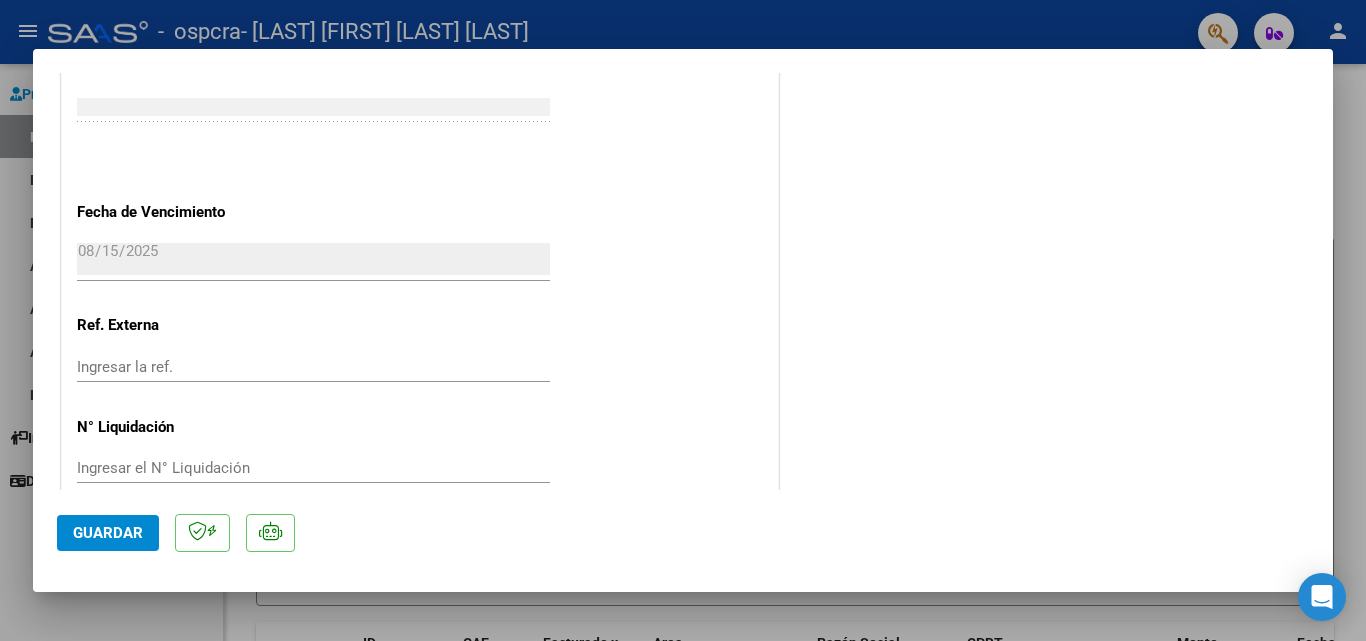 scroll, scrollTop: 1373, scrollLeft: 0, axis: vertical 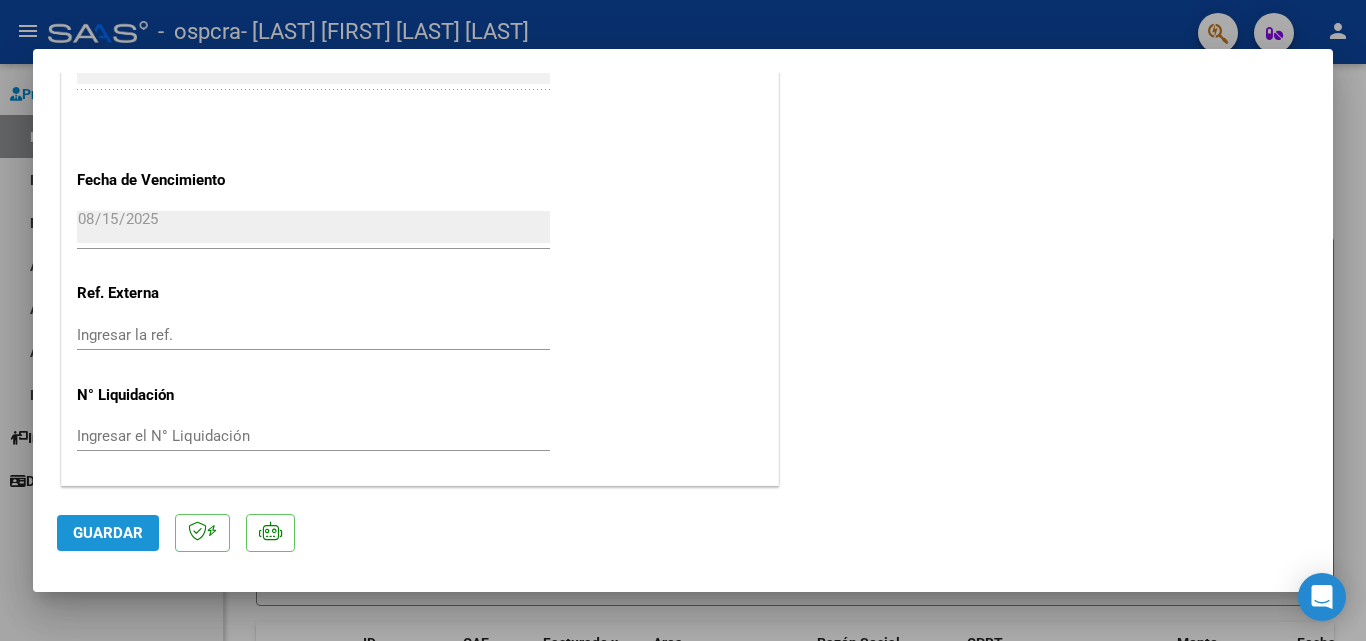 click on "Guardar" 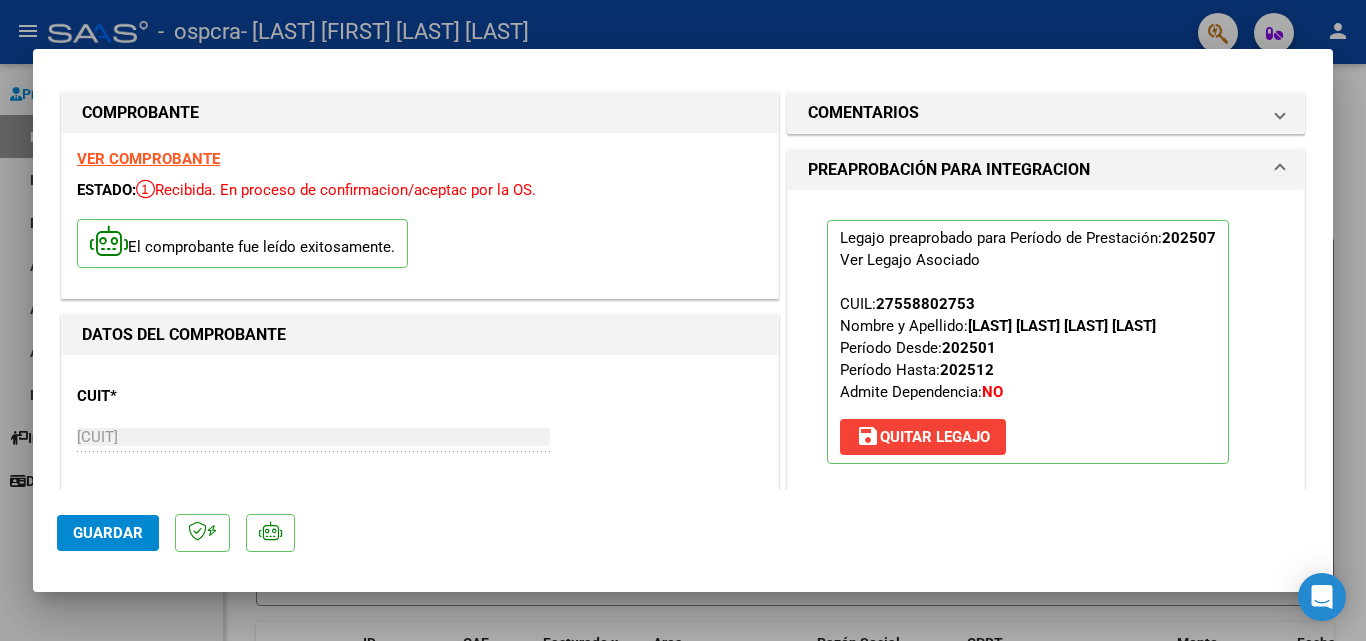 scroll, scrollTop: 0, scrollLeft: 0, axis: both 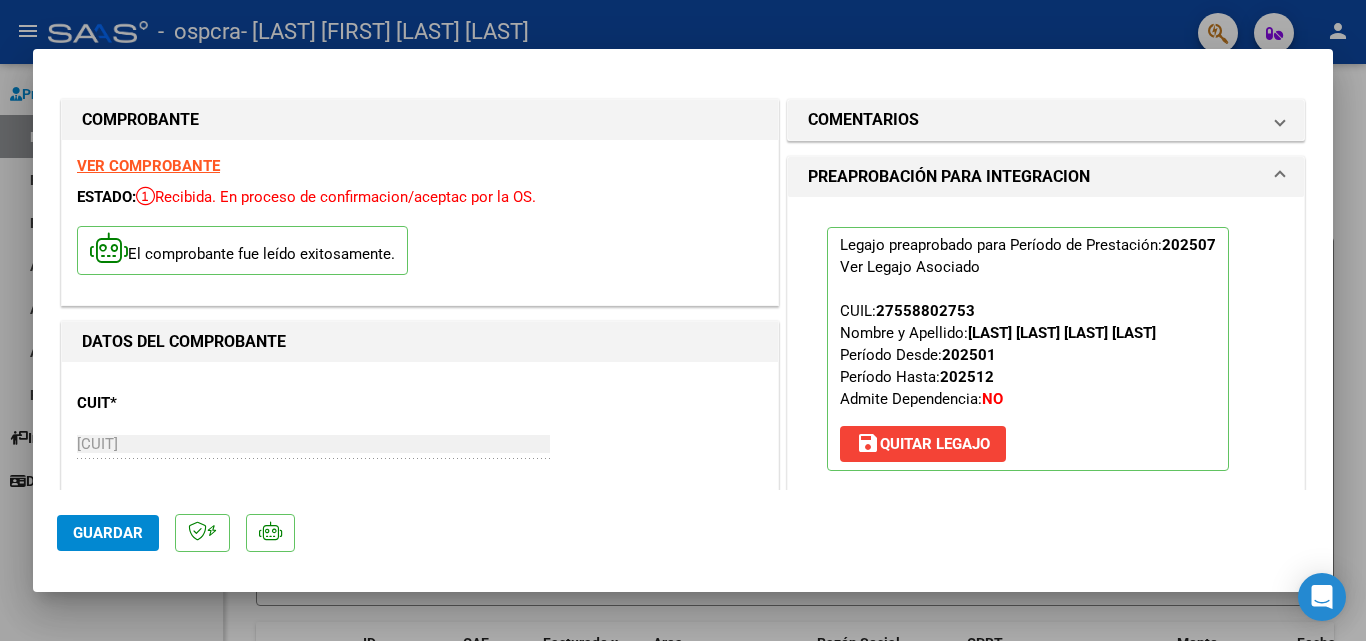 click at bounding box center (1280, 177) 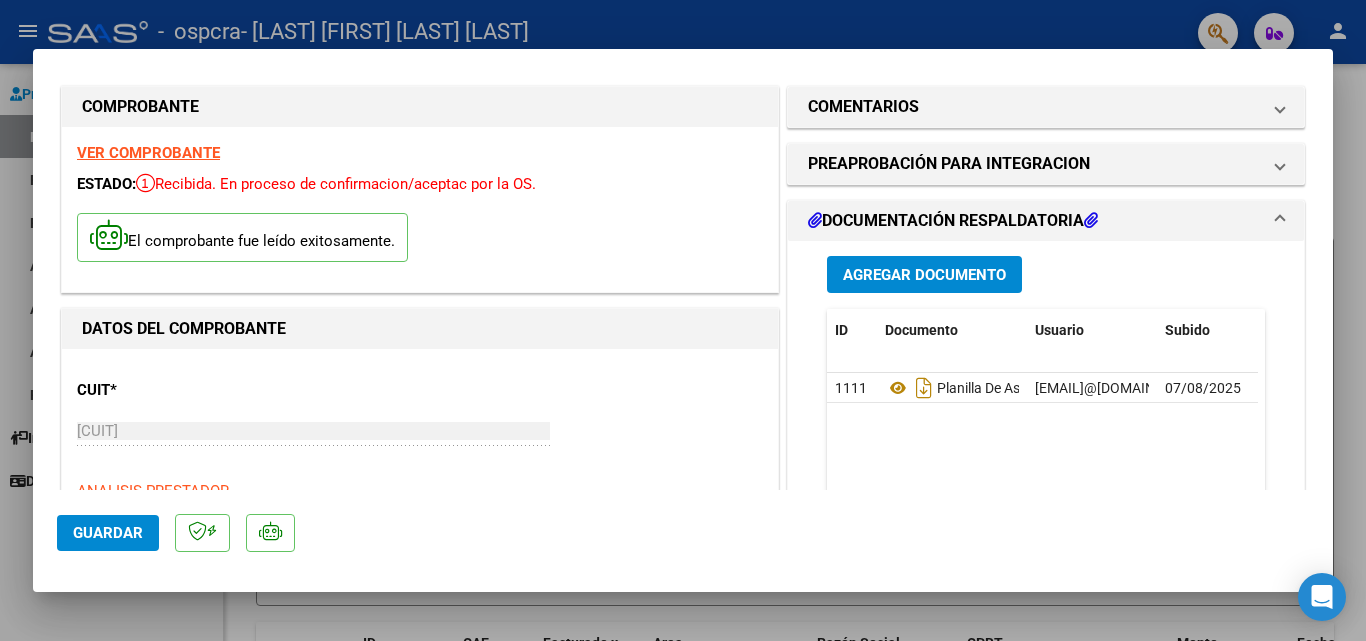 scroll, scrollTop: 14, scrollLeft: 0, axis: vertical 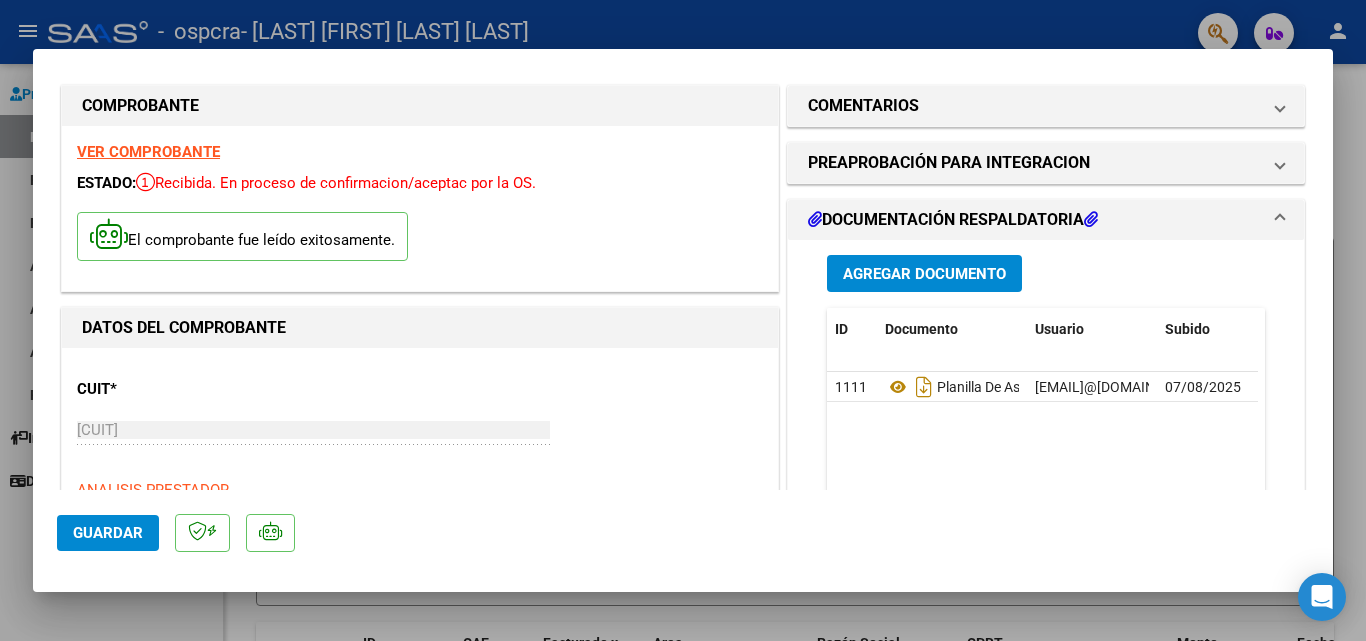 click on "VER COMPROBANTE" at bounding box center (148, 152) 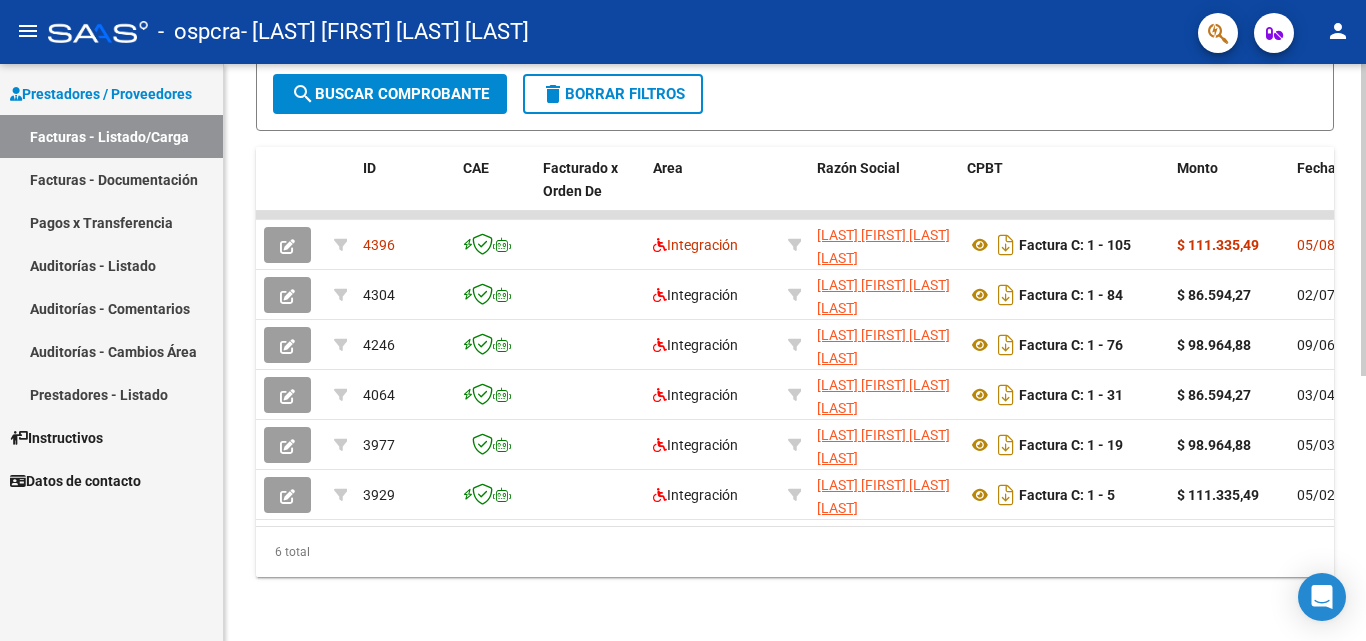 scroll, scrollTop: 476, scrollLeft: 0, axis: vertical 